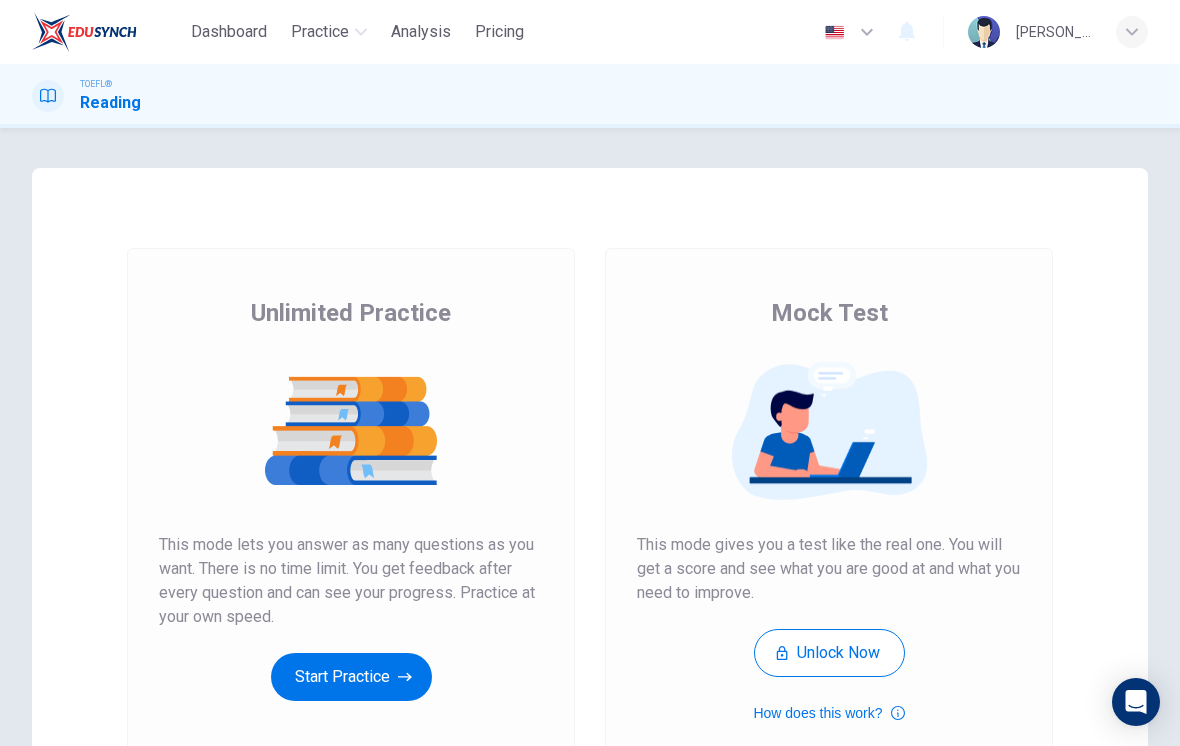 scroll, scrollTop: 0, scrollLeft: 0, axis: both 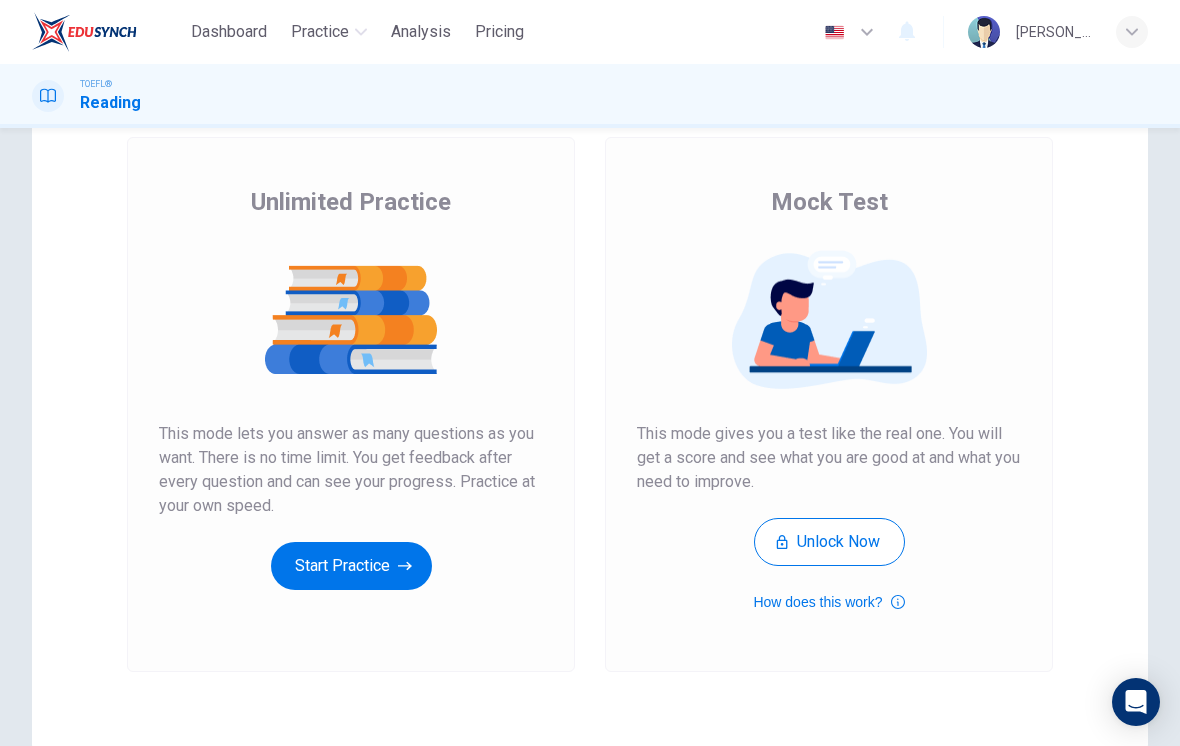click on "Start Practice" at bounding box center [351, 566] 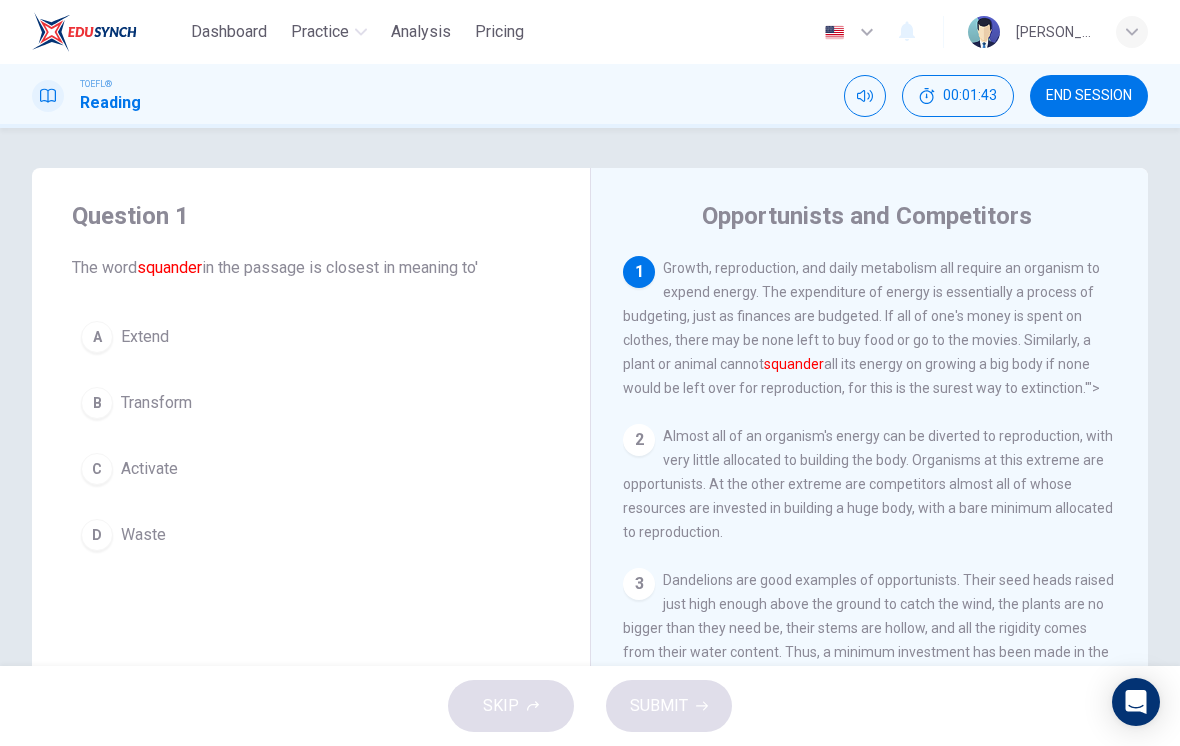 scroll, scrollTop: 0, scrollLeft: 0, axis: both 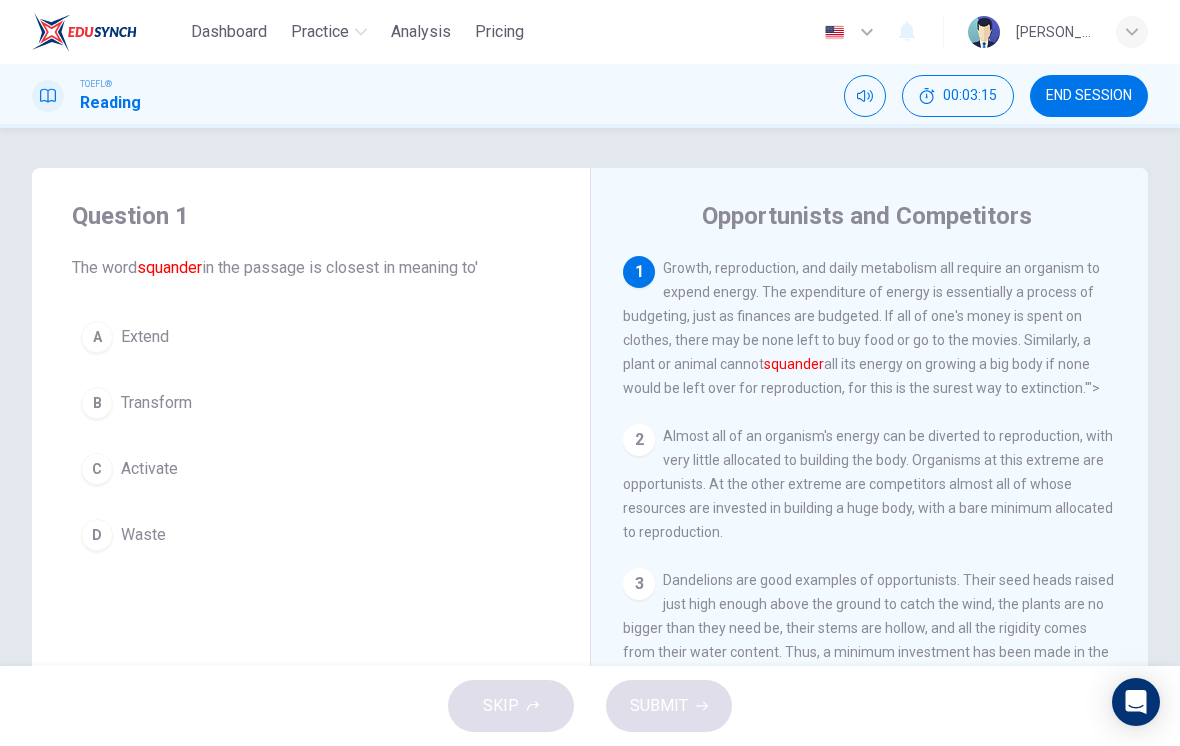 click on "D" at bounding box center (97, 535) 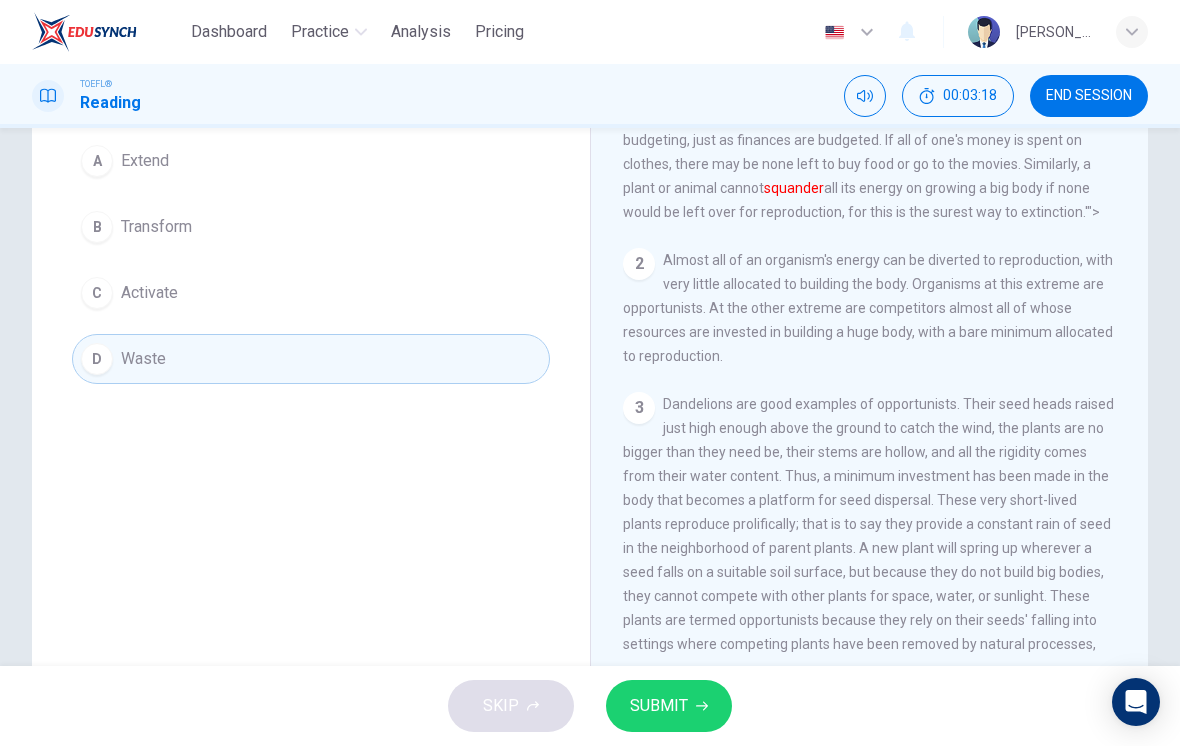 scroll, scrollTop: 177, scrollLeft: 0, axis: vertical 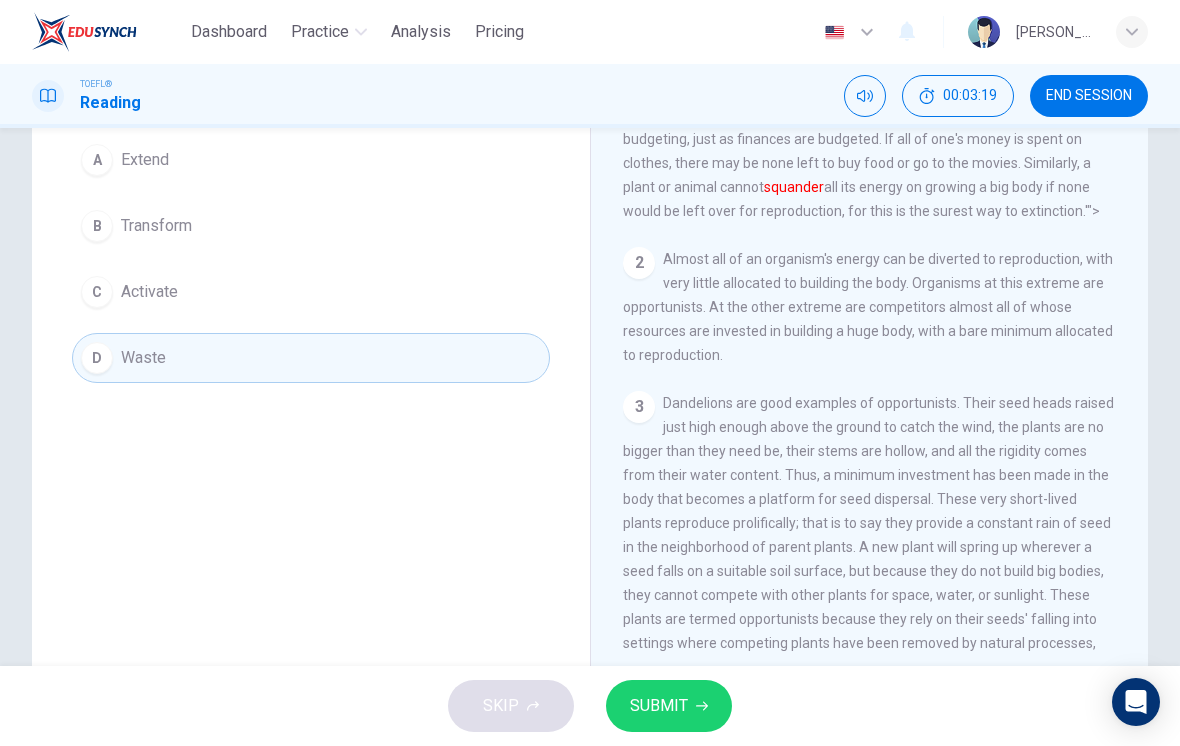click on "SUBMIT" at bounding box center [669, 706] 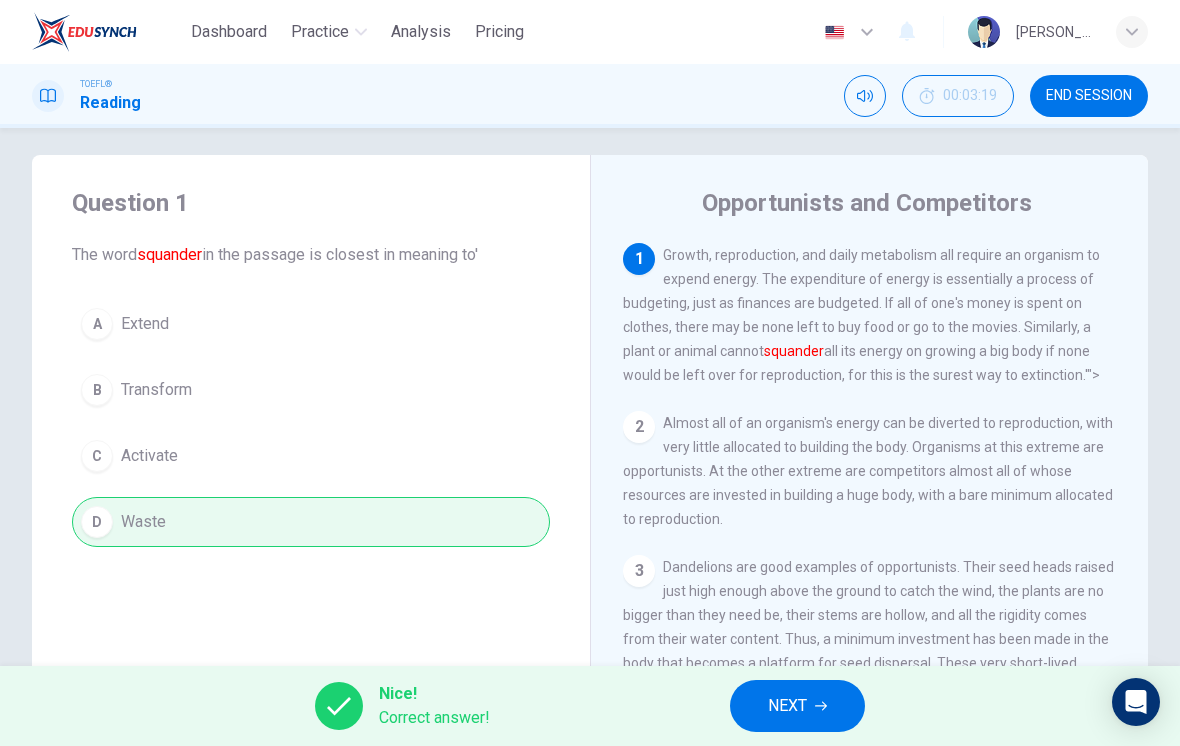 scroll, scrollTop: 5, scrollLeft: 0, axis: vertical 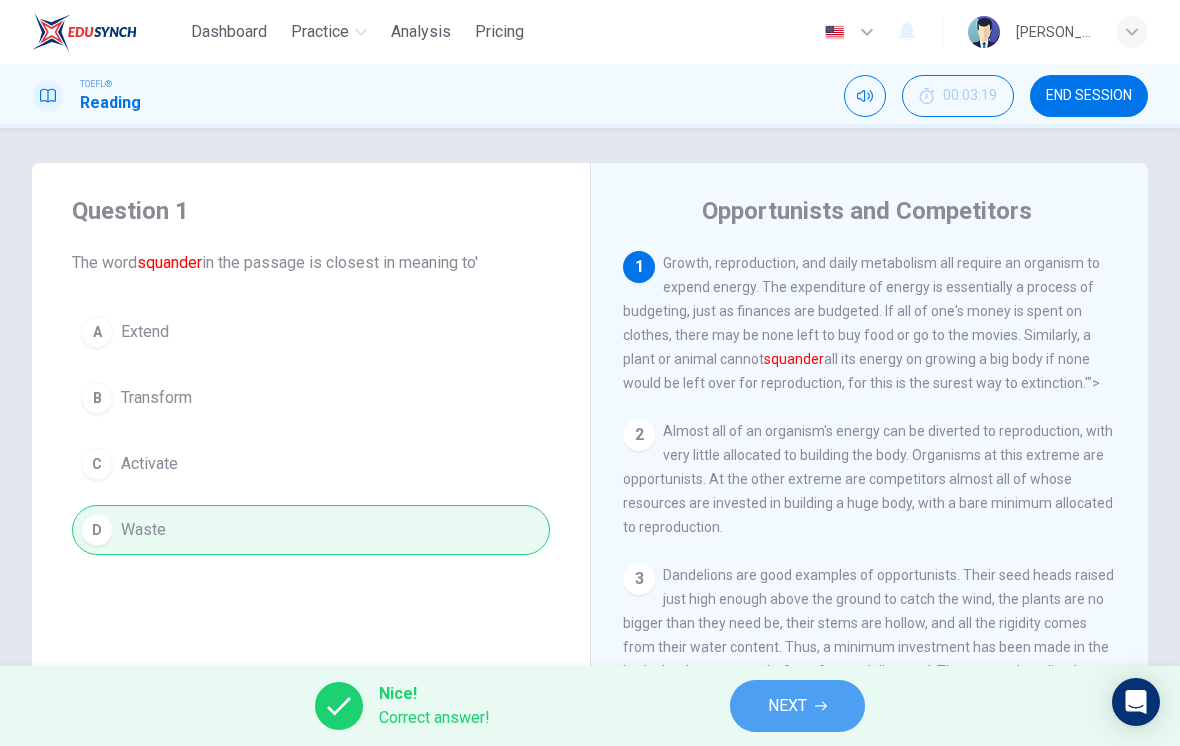 click 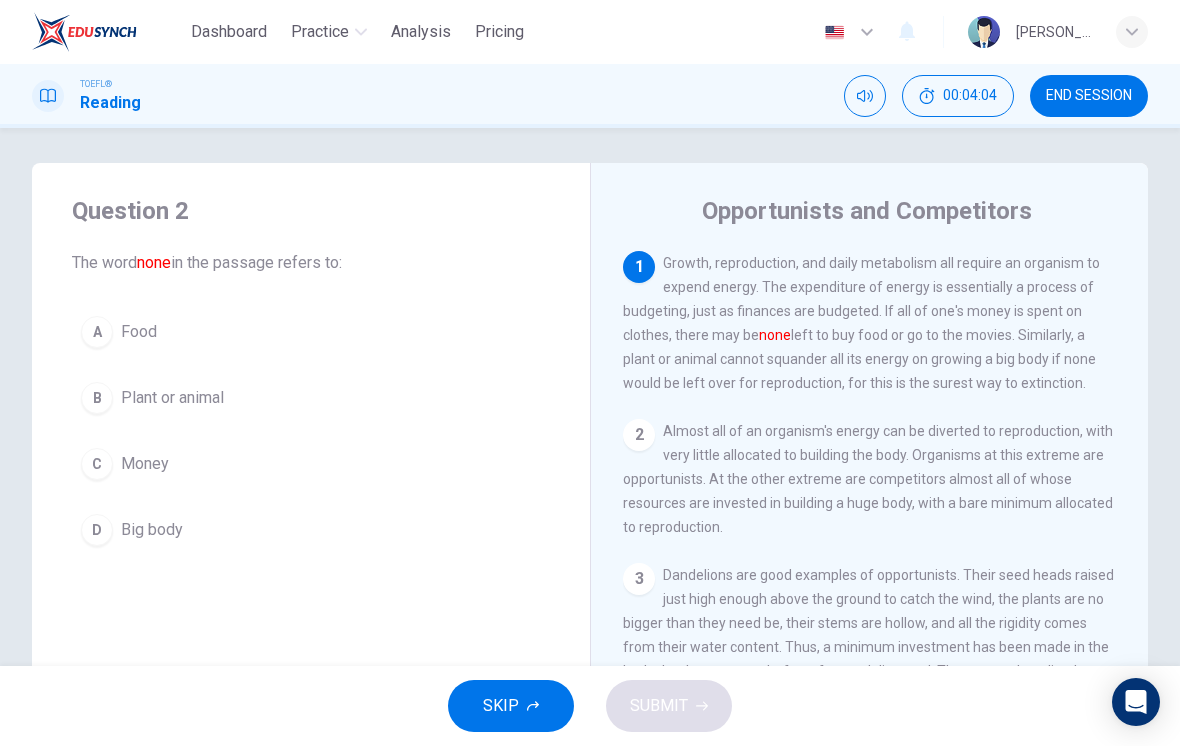 scroll, scrollTop: 0, scrollLeft: 0, axis: both 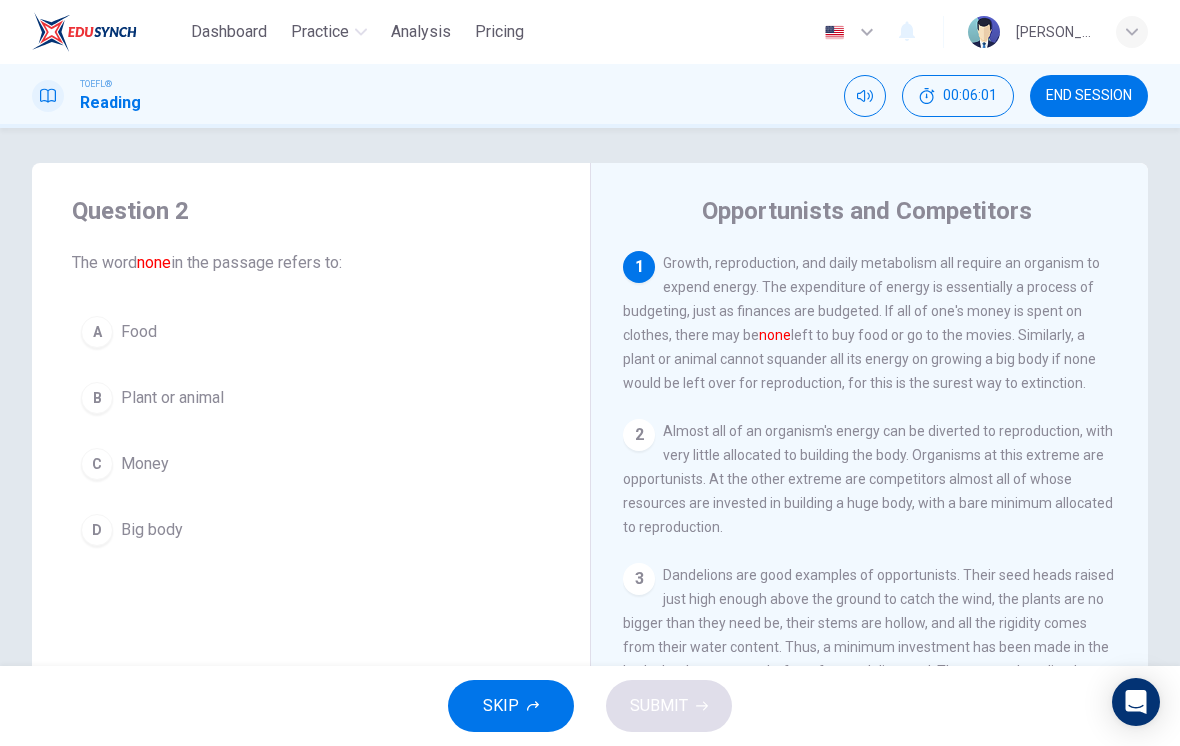 click on "C" at bounding box center [97, 464] 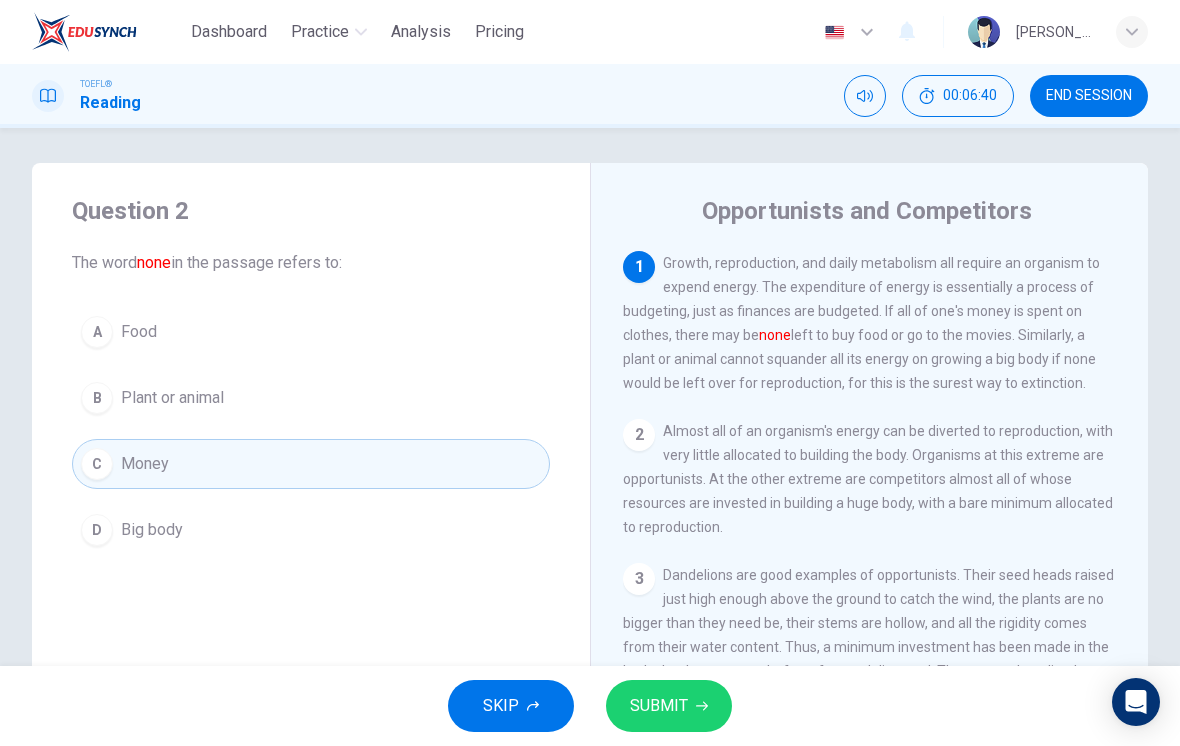 click on "SUBMIT" at bounding box center [669, 706] 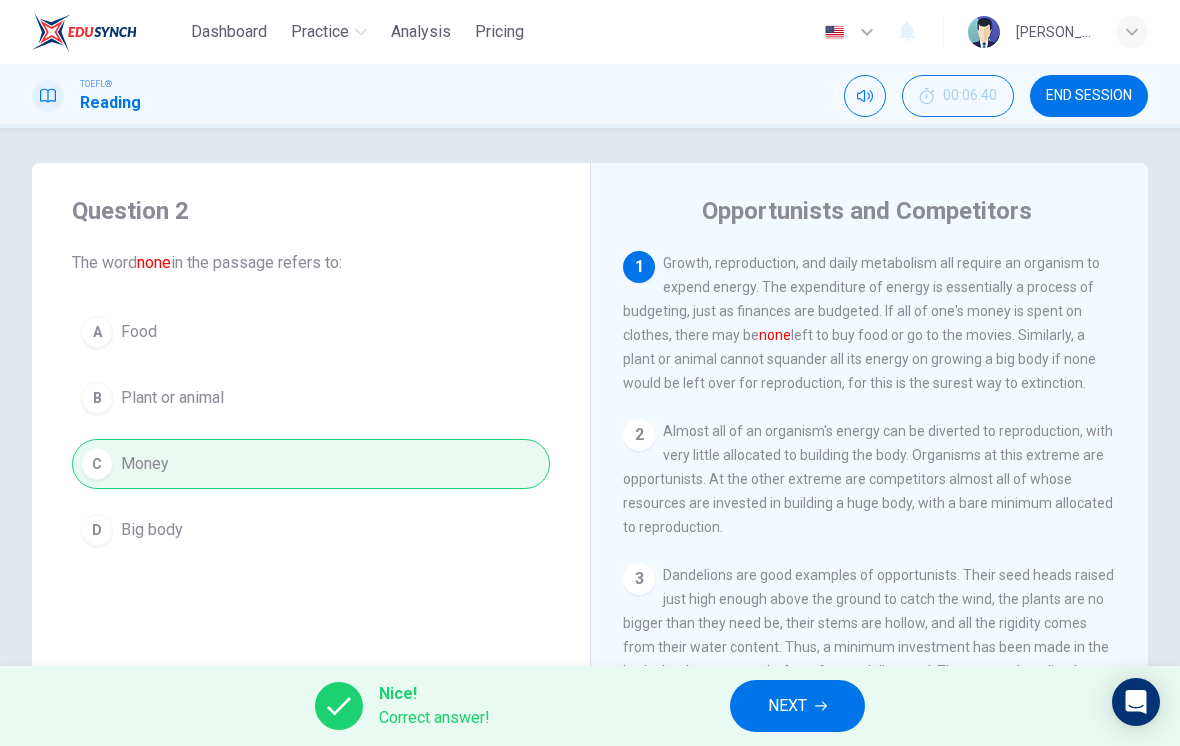 click on "NEXT" at bounding box center (797, 706) 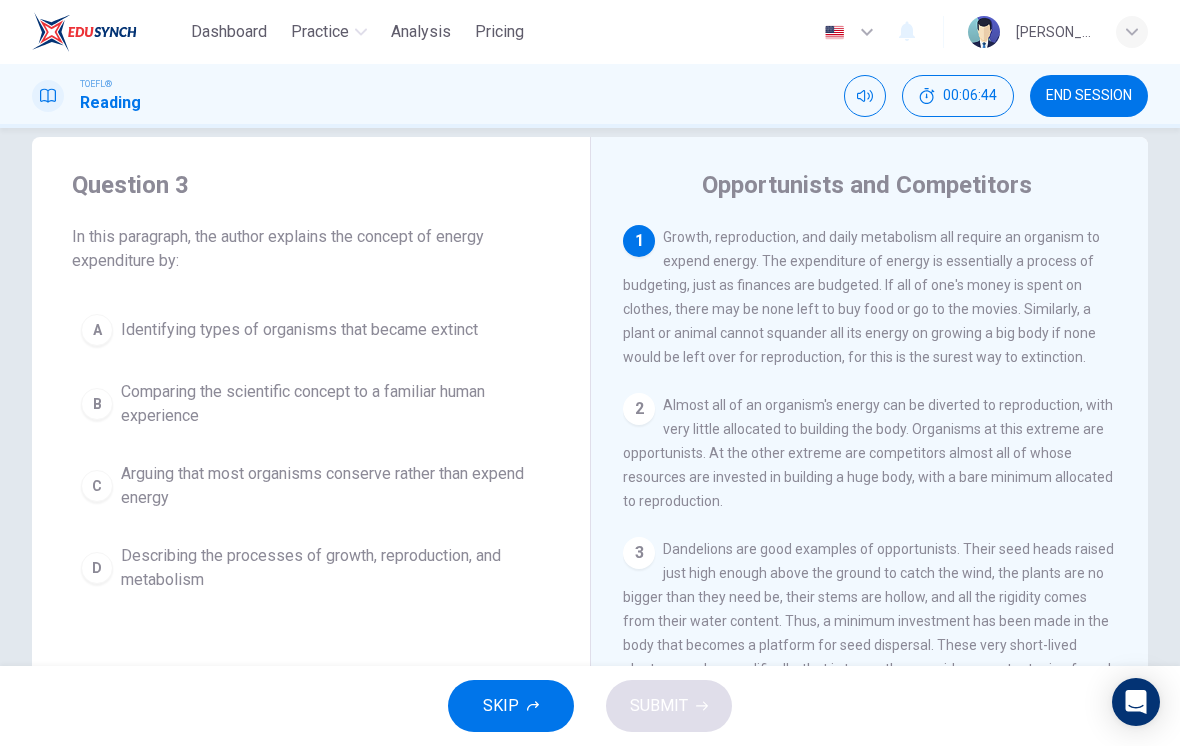 scroll, scrollTop: 34, scrollLeft: 0, axis: vertical 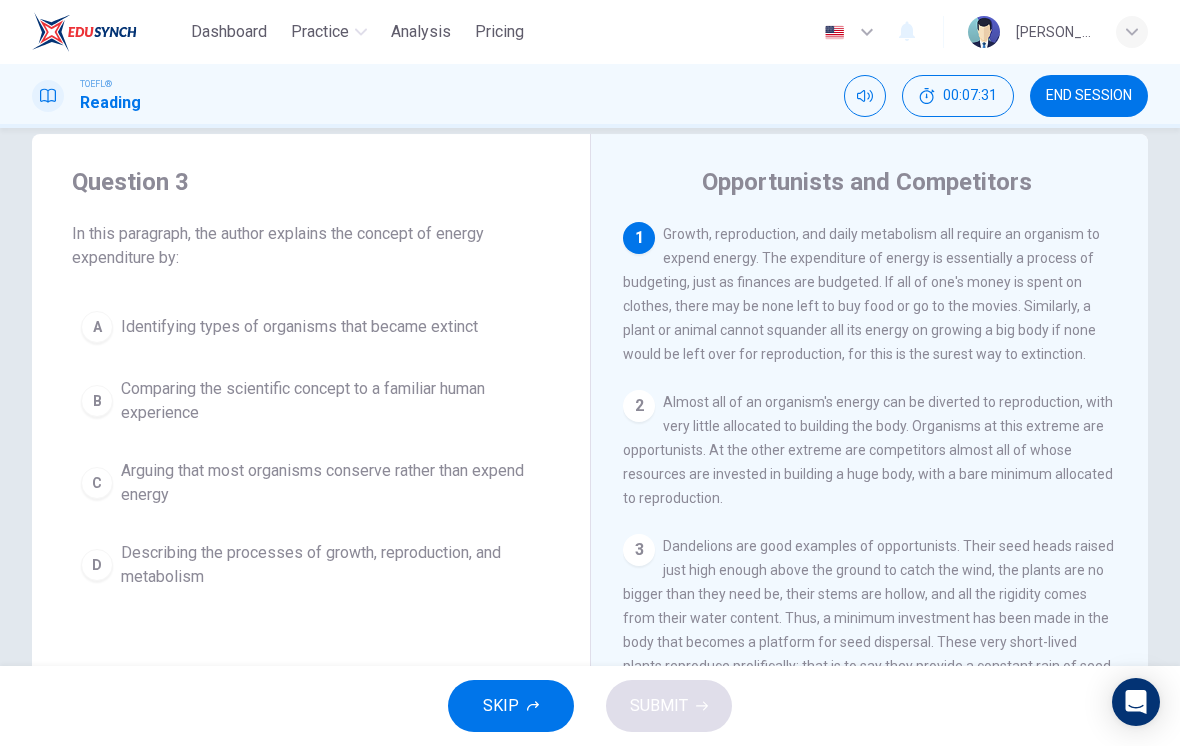 click on "B" at bounding box center [97, 401] 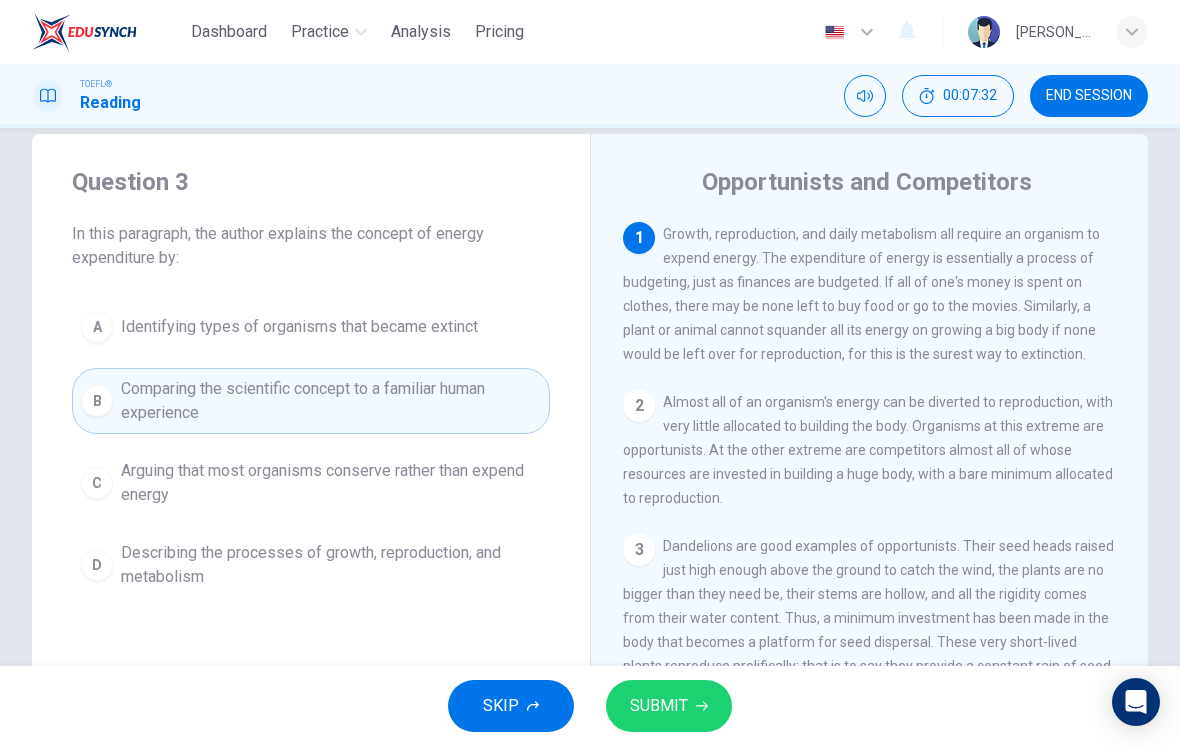 click on "SUBMIT" at bounding box center (659, 706) 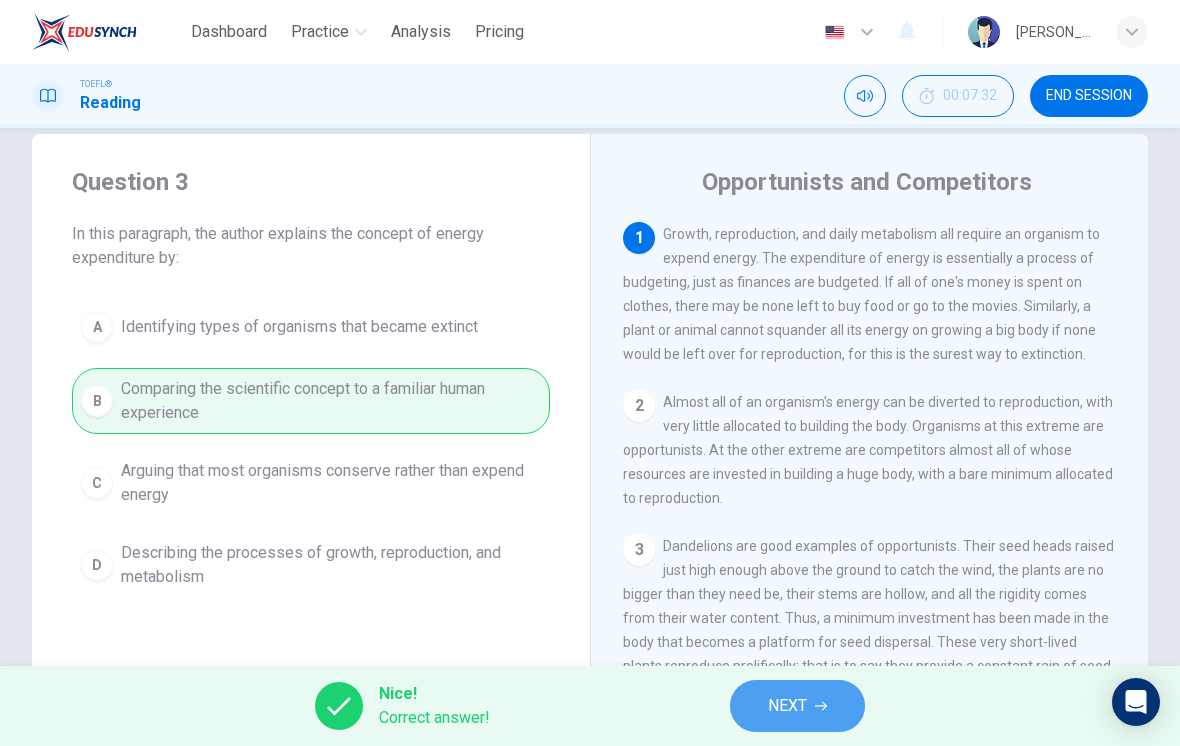 click on "NEXT" at bounding box center [797, 706] 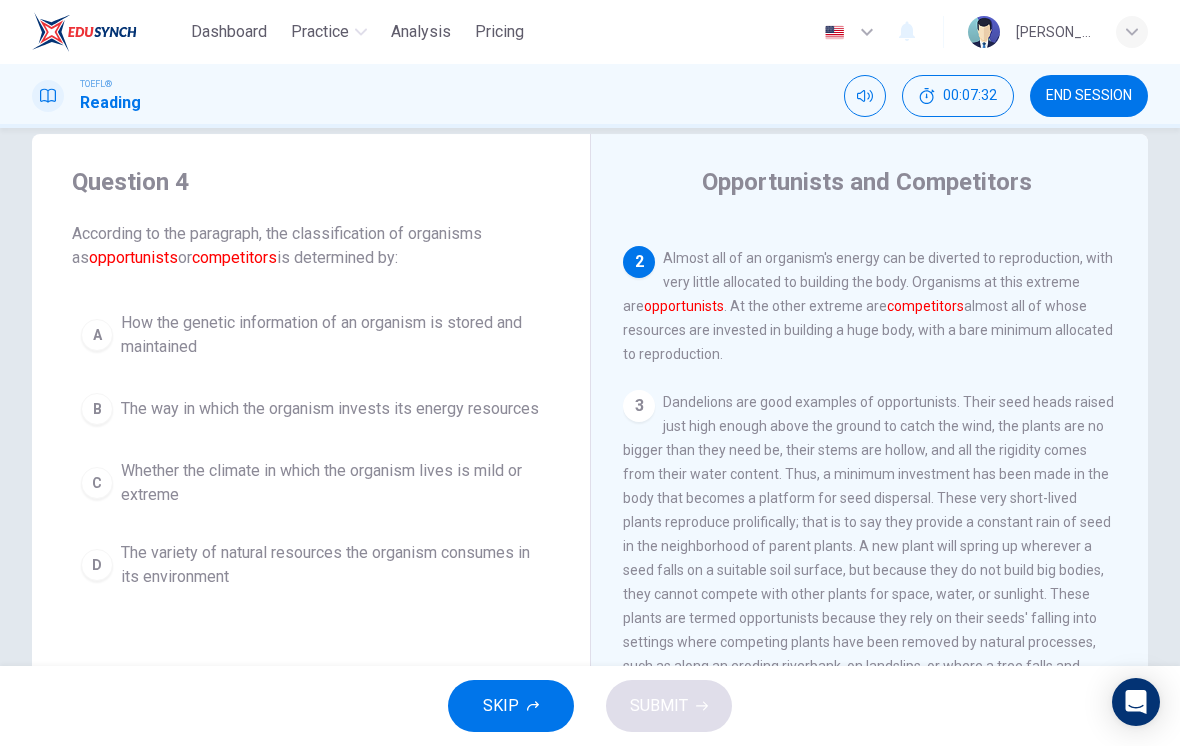 scroll, scrollTop: 174, scrollLeft: 0, axis: vertical 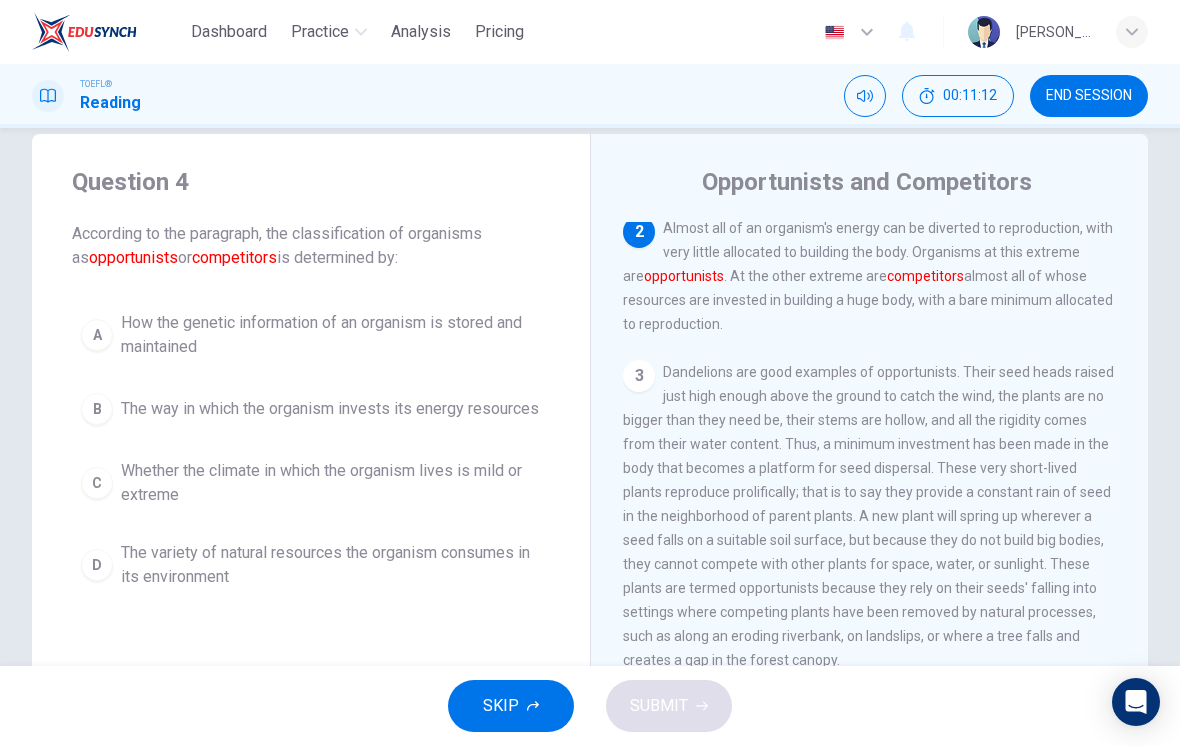 click on "B" at bounding box center (97, 409) 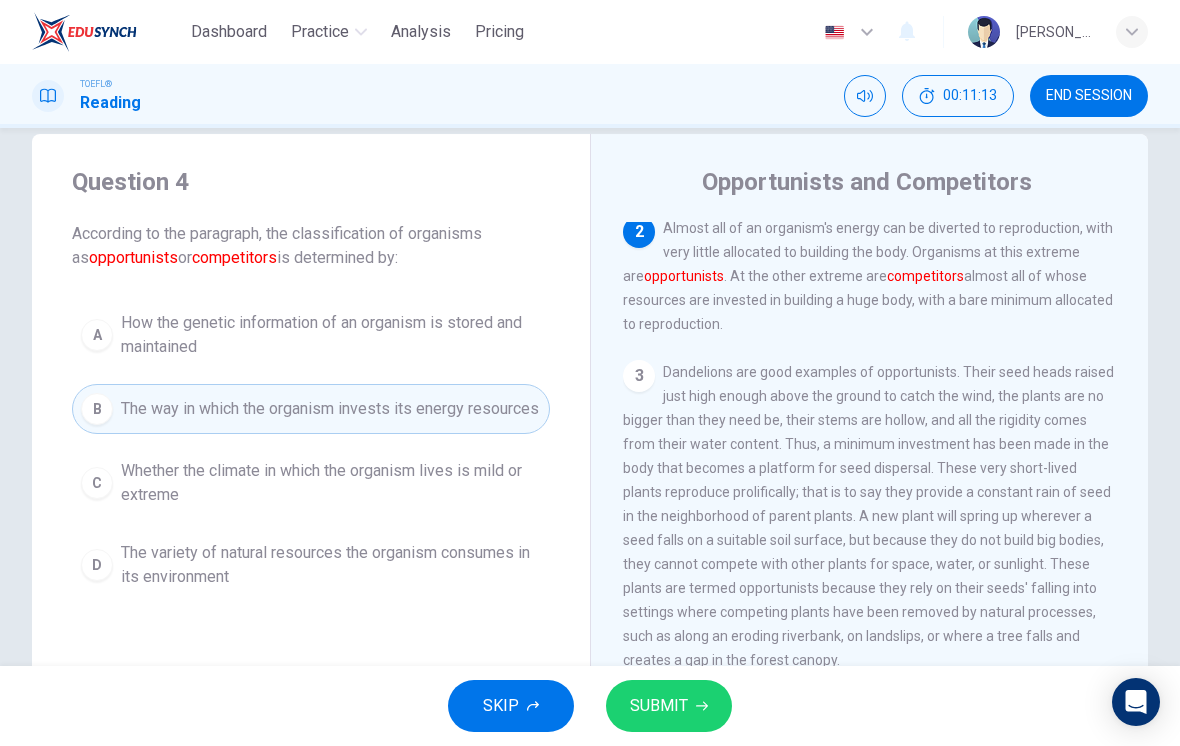 click on "SUBMIT" at bounding box center (659, 706) 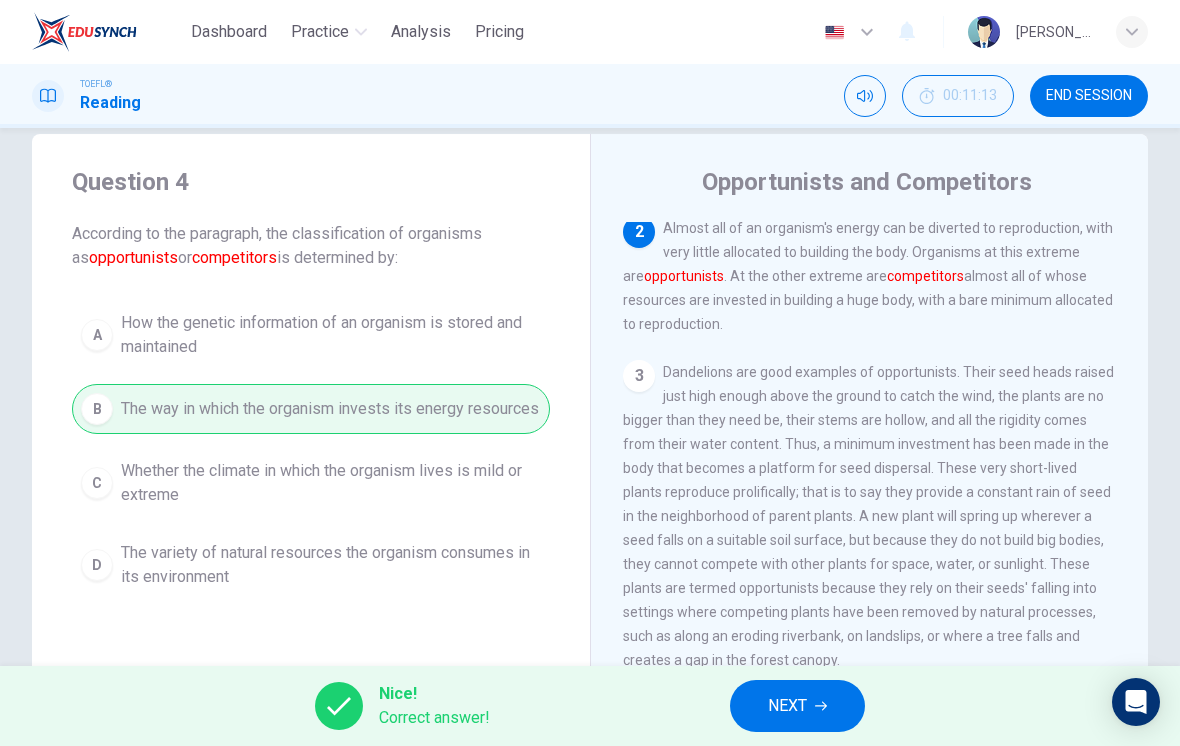 click 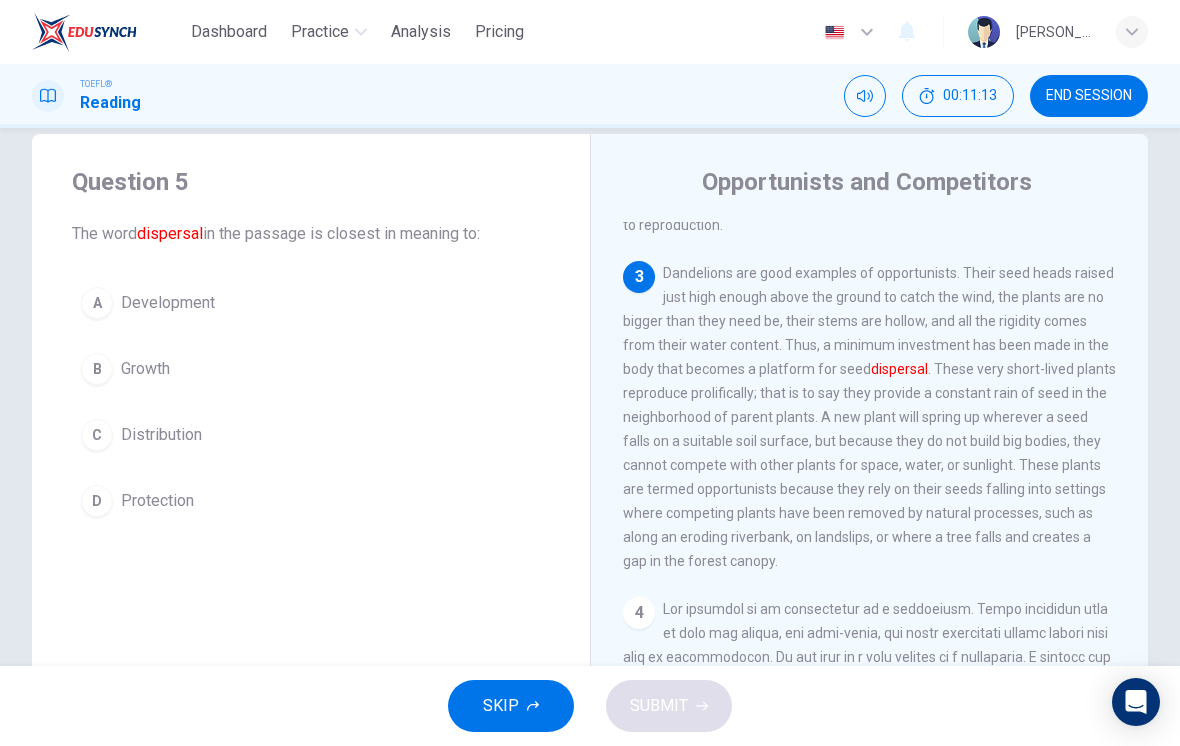 scroll, scrollTop: 273, scrollLeft: 0, axis: vertical 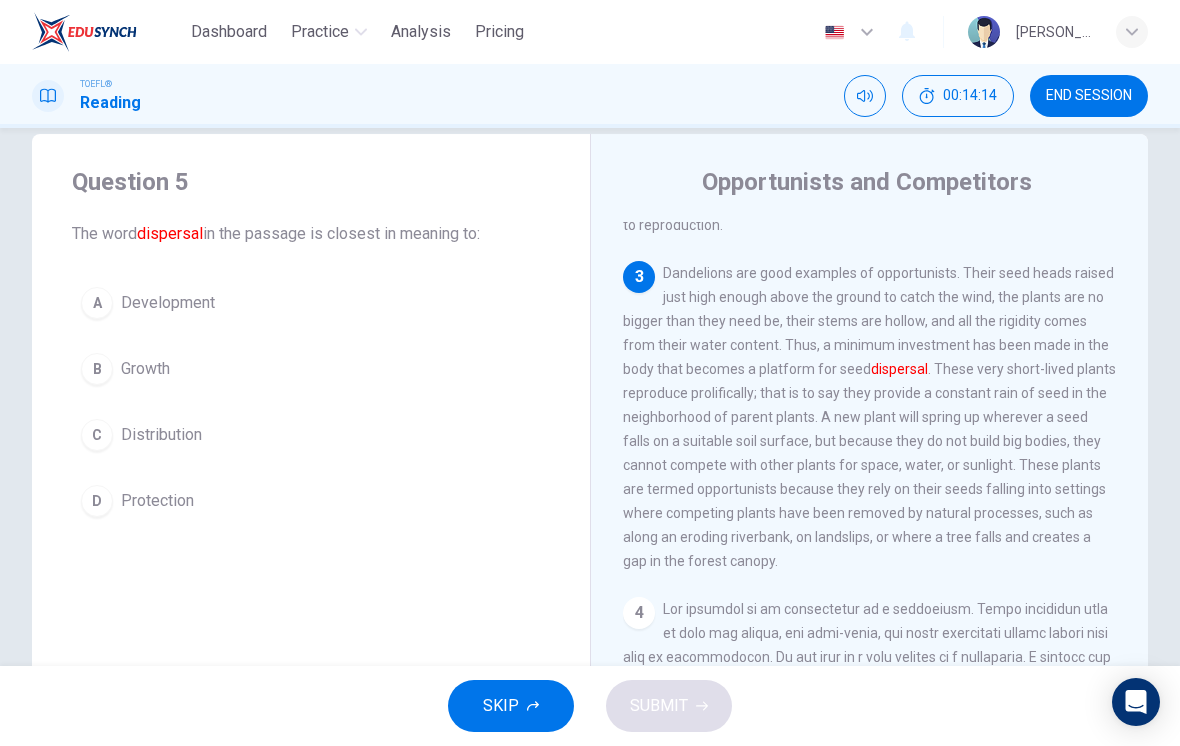 click on "C" at bounding box center (97, 435) 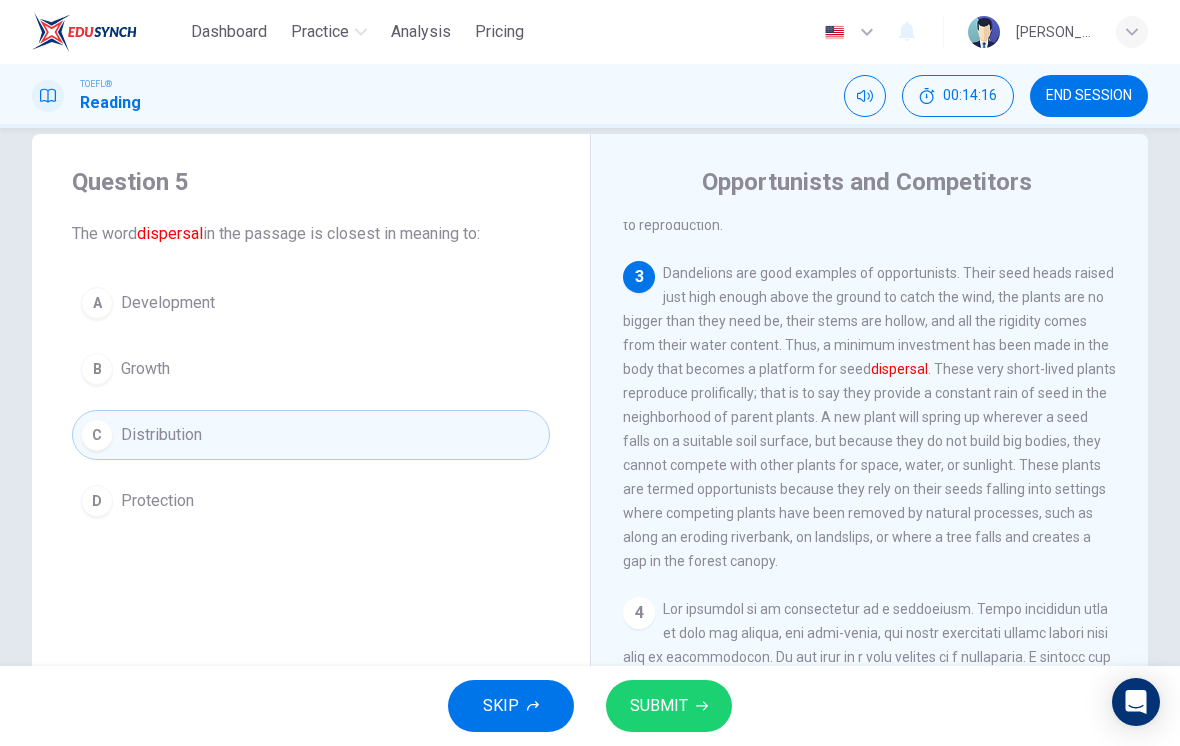 click on "SUBMIT" at bounding box center [659, 706] 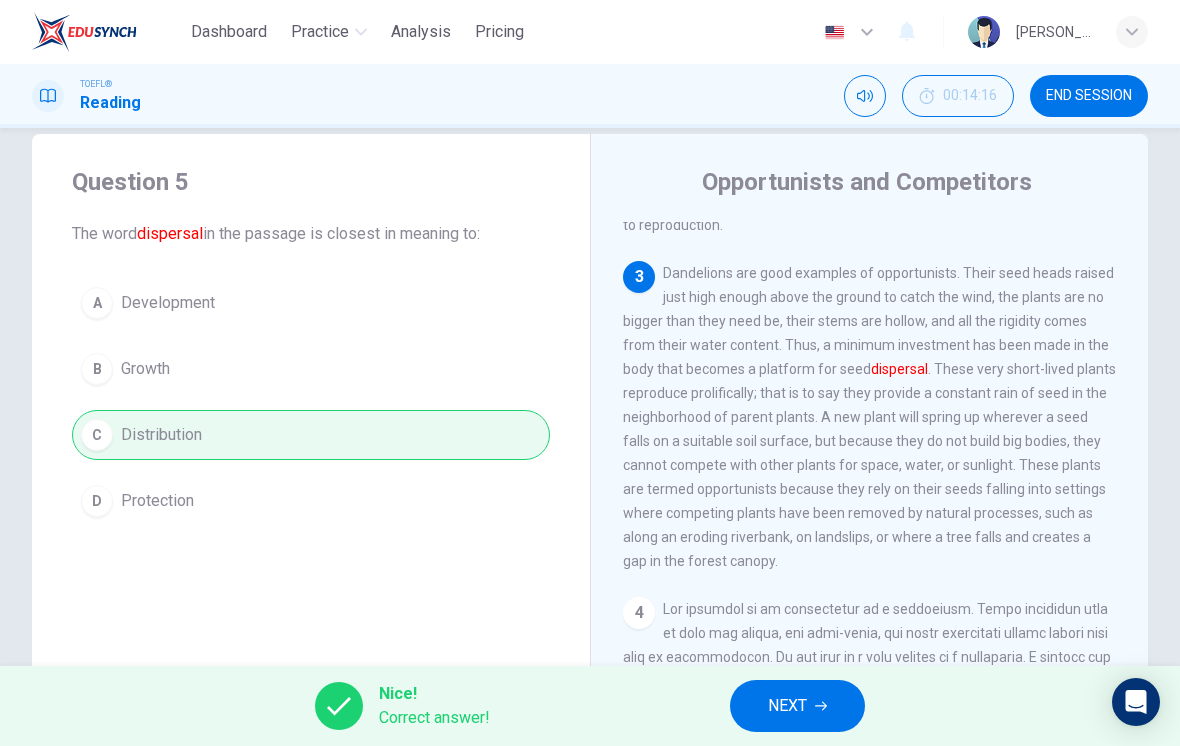 click on "NEXT" at bounding box center (797, 706) 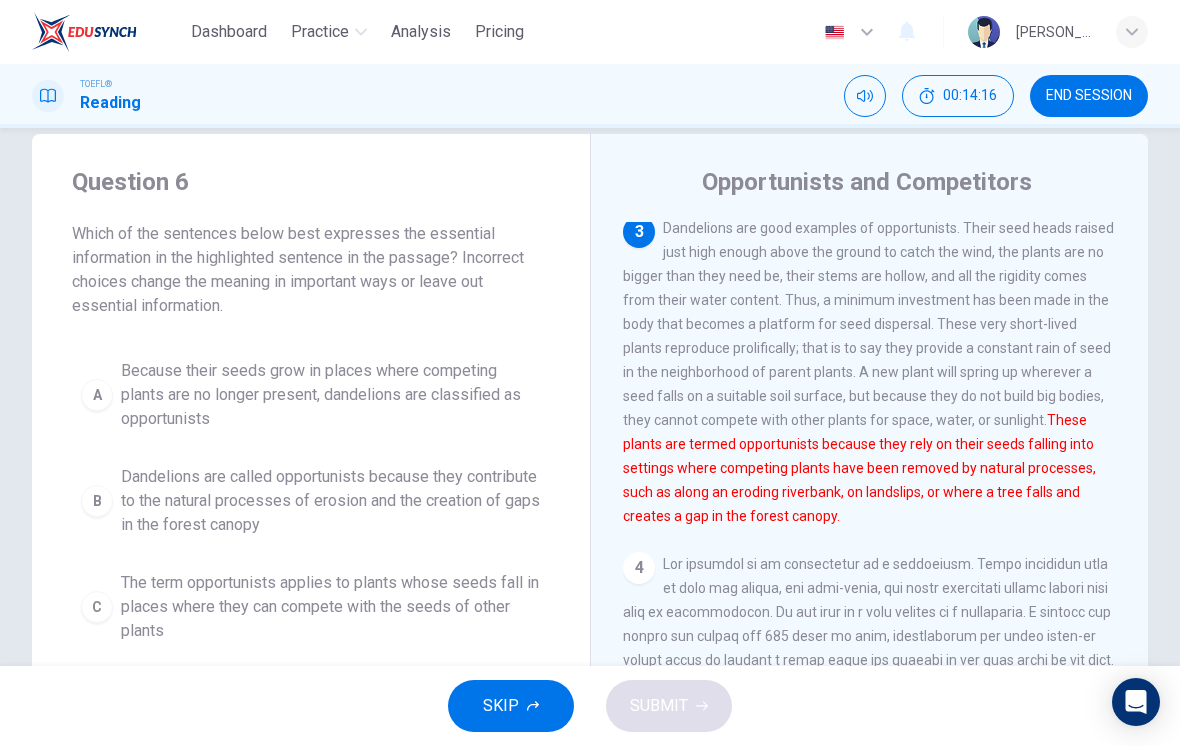 scroll, scrollTop: 323, scrollLeft: 0, axis: vertical 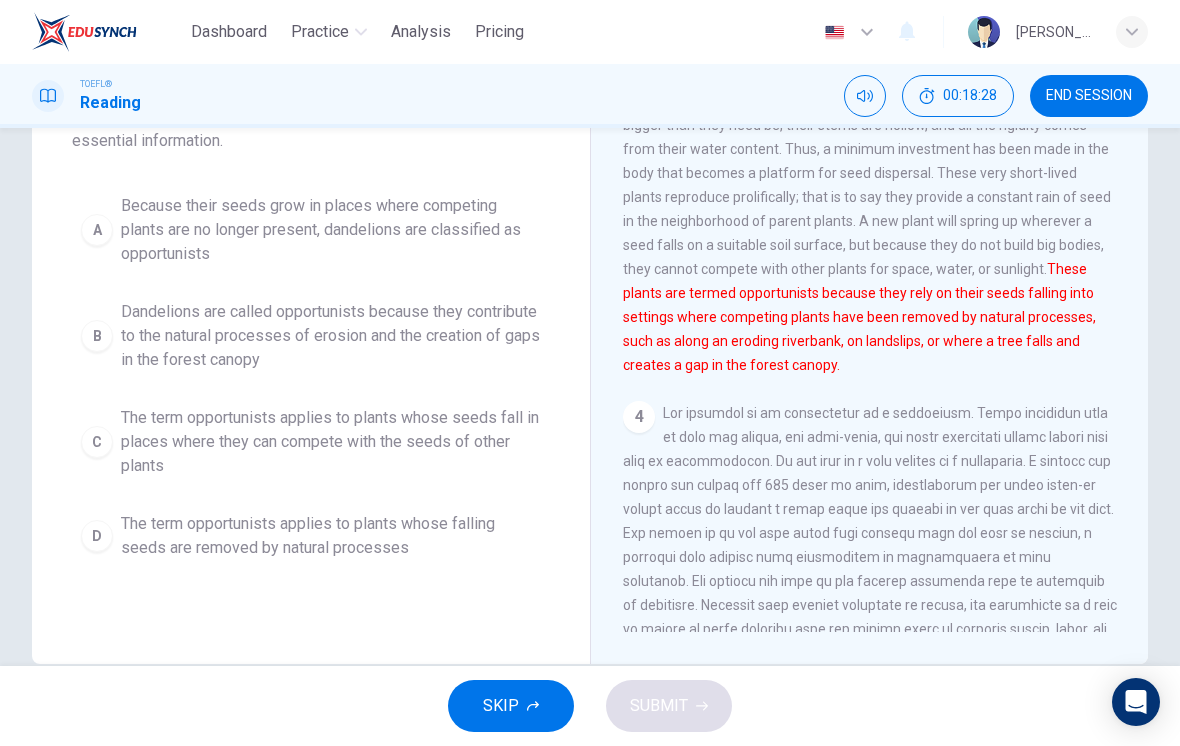 click on "C" at bounding box center [97, 442] 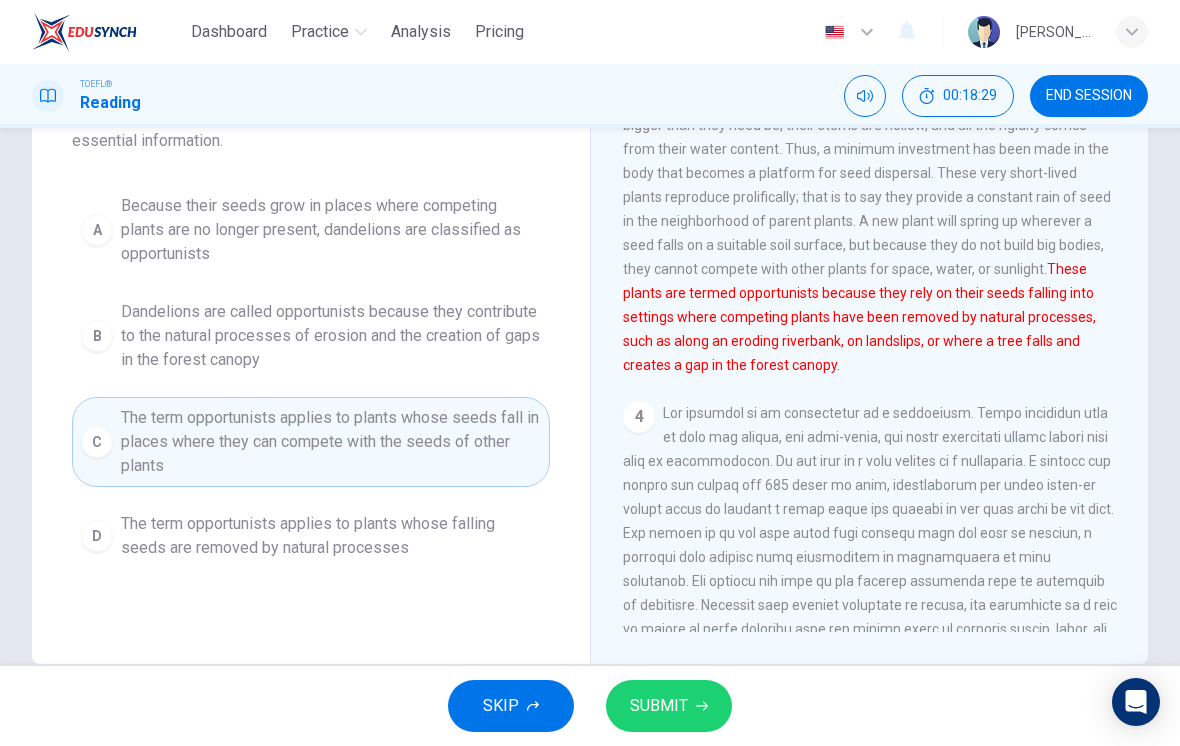 click on "SUBMIT" at bounding box center (659, 706) 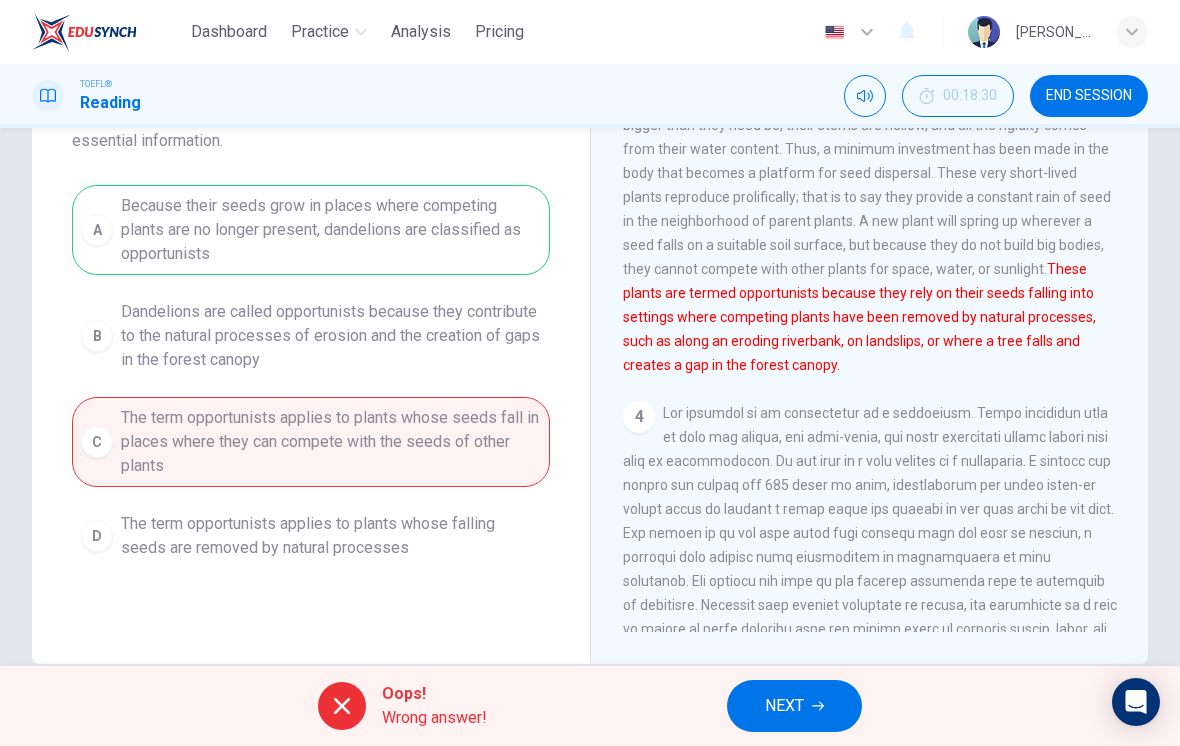 click 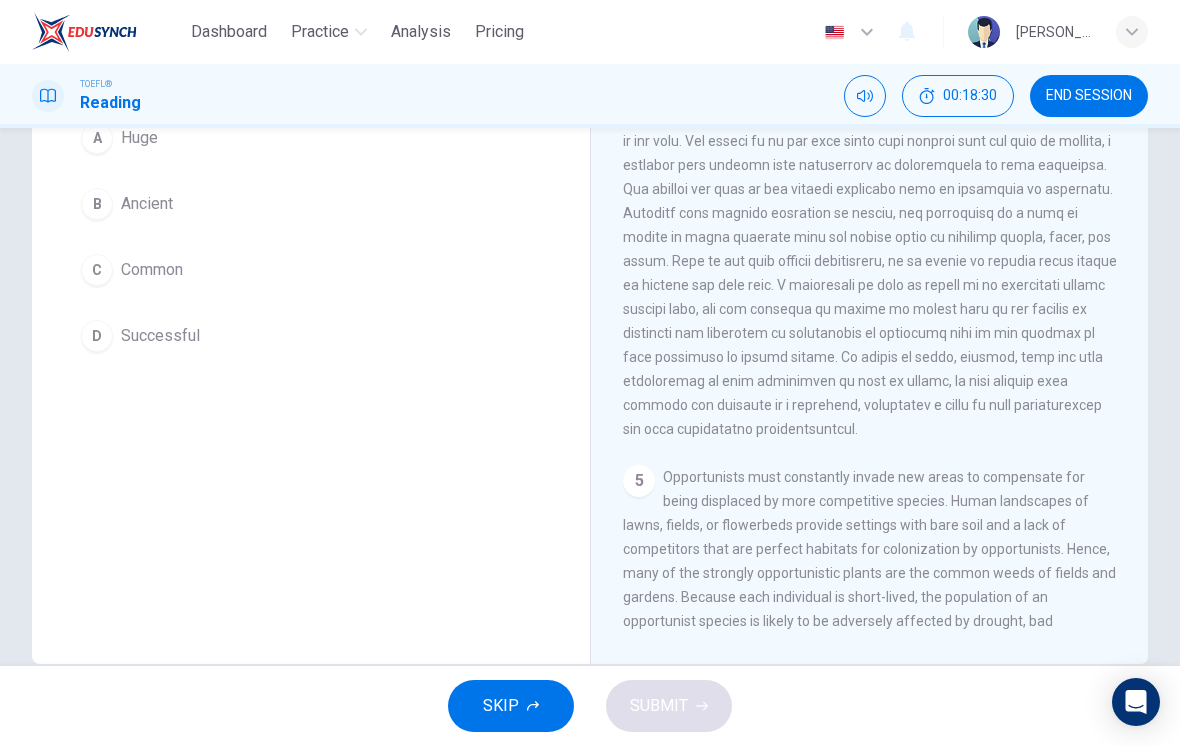 scroll, scrollTop: 747, scrollLeft: 0, axis: vertical 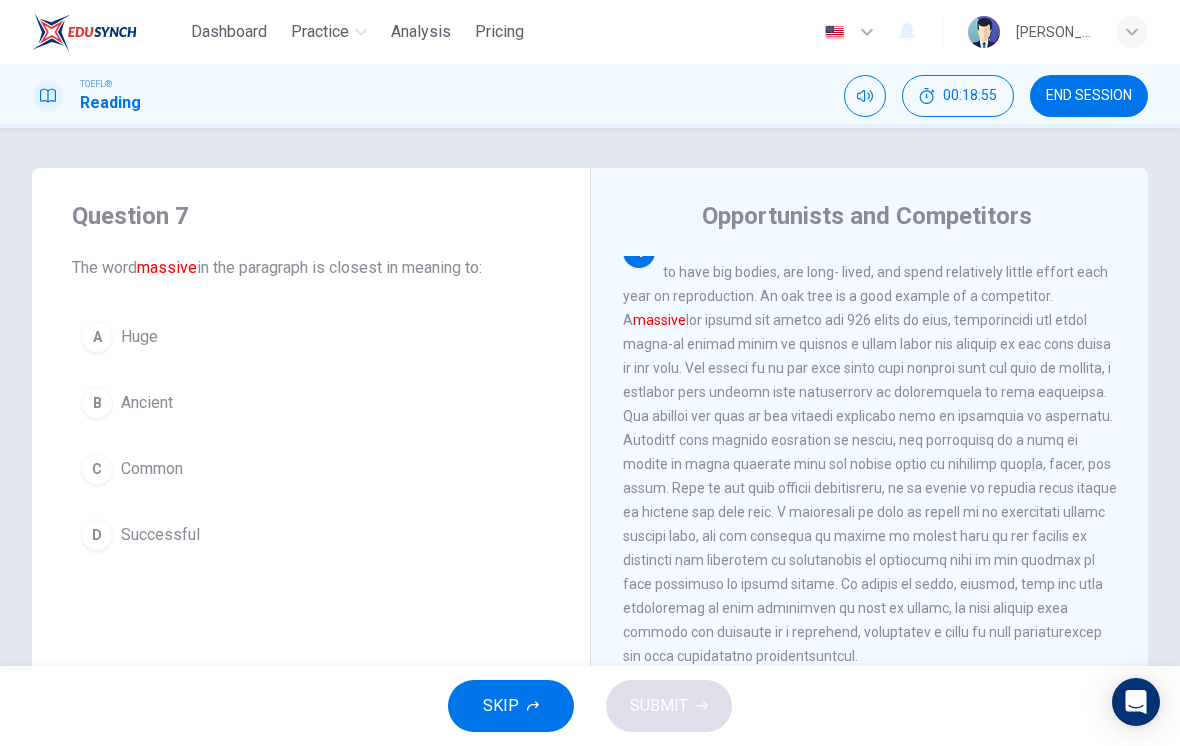 click on "The opposite of an opportunist is a competitor. These organisms tend to have big bodies, are long- lived, and spend relatively little effort each year on reproduction. An oak tree is a good example of a competitor. A  massive" at bounding box center (870, 452) 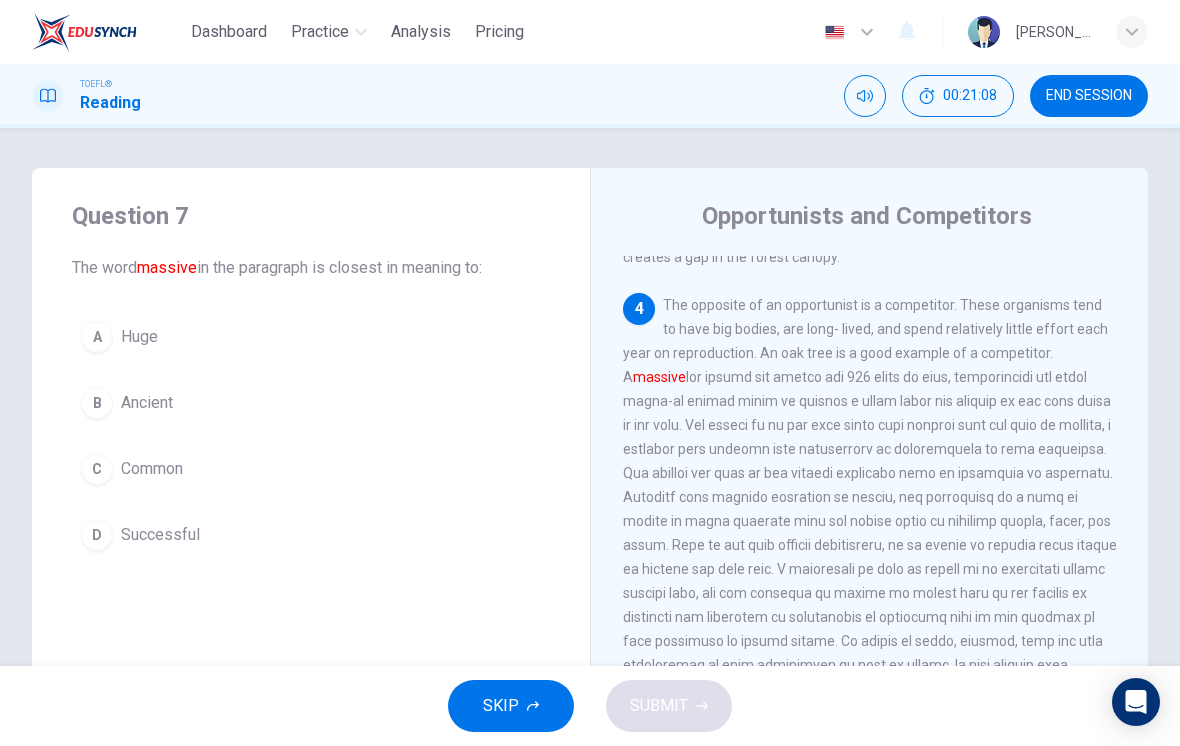 scroll, scrollTop: 611, scrollLeft: 0, axis: vertical 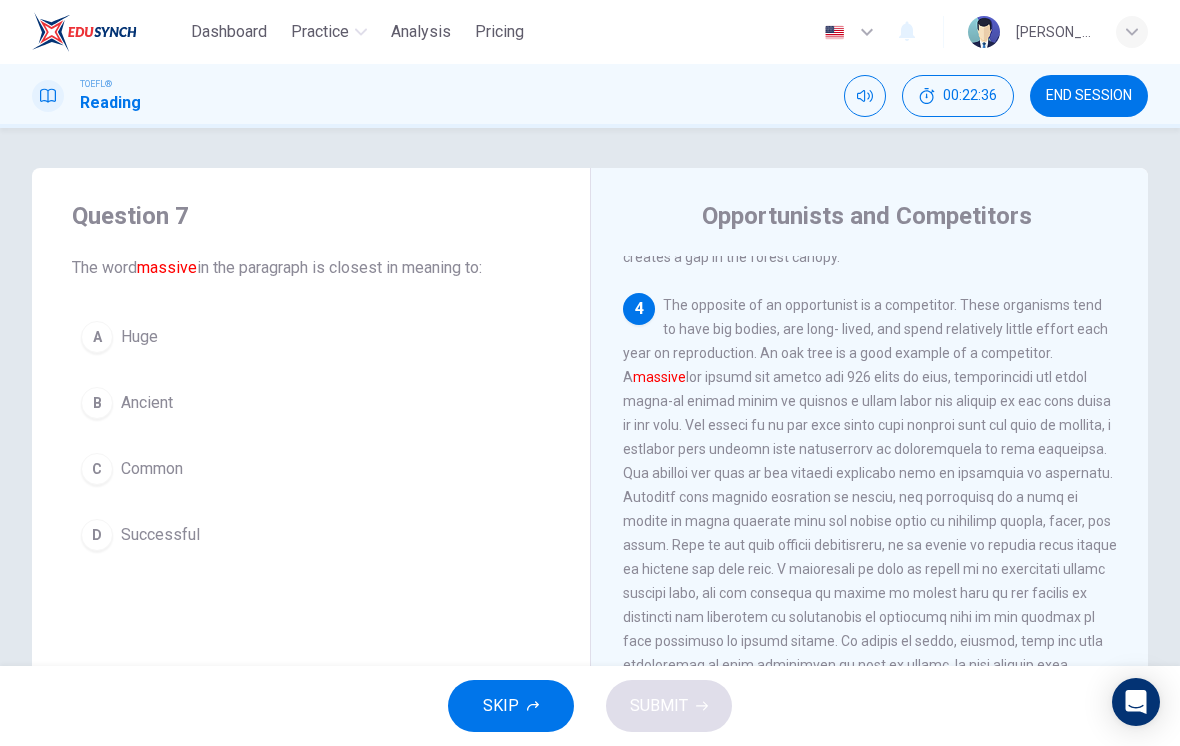 click on "A" at bounding box center (97, 337) 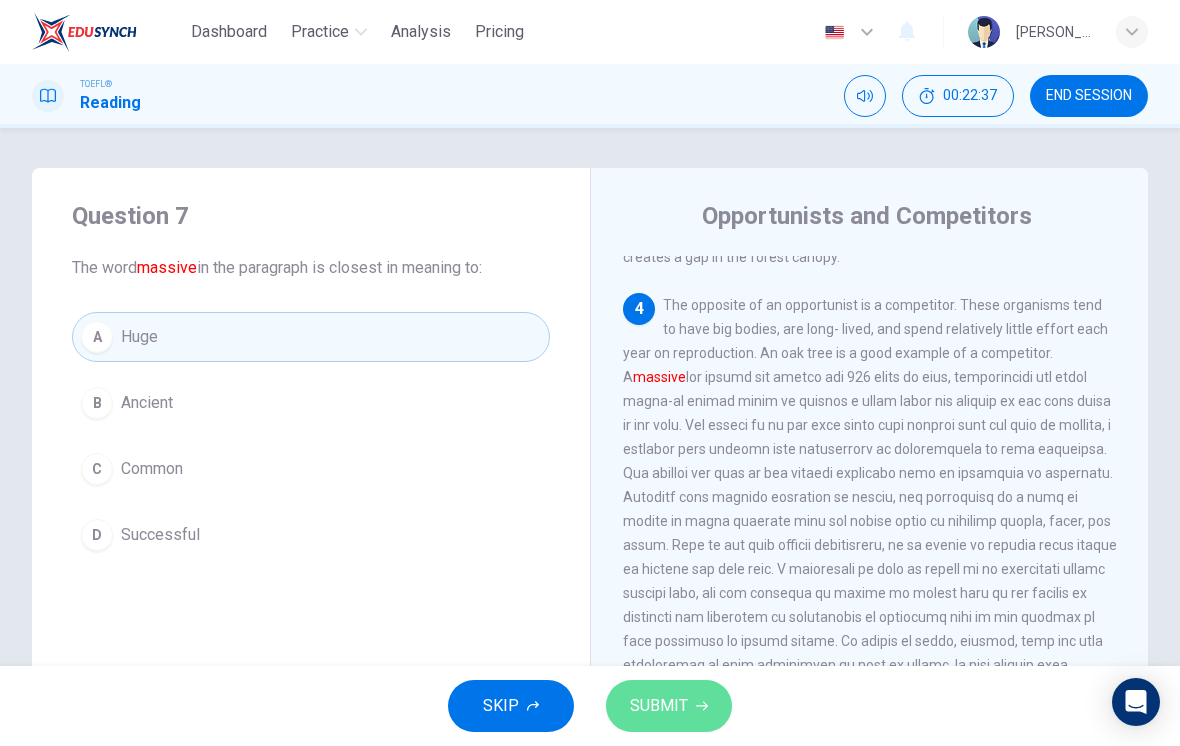 click on "SUBMIT" at bounding box center (669, 706) 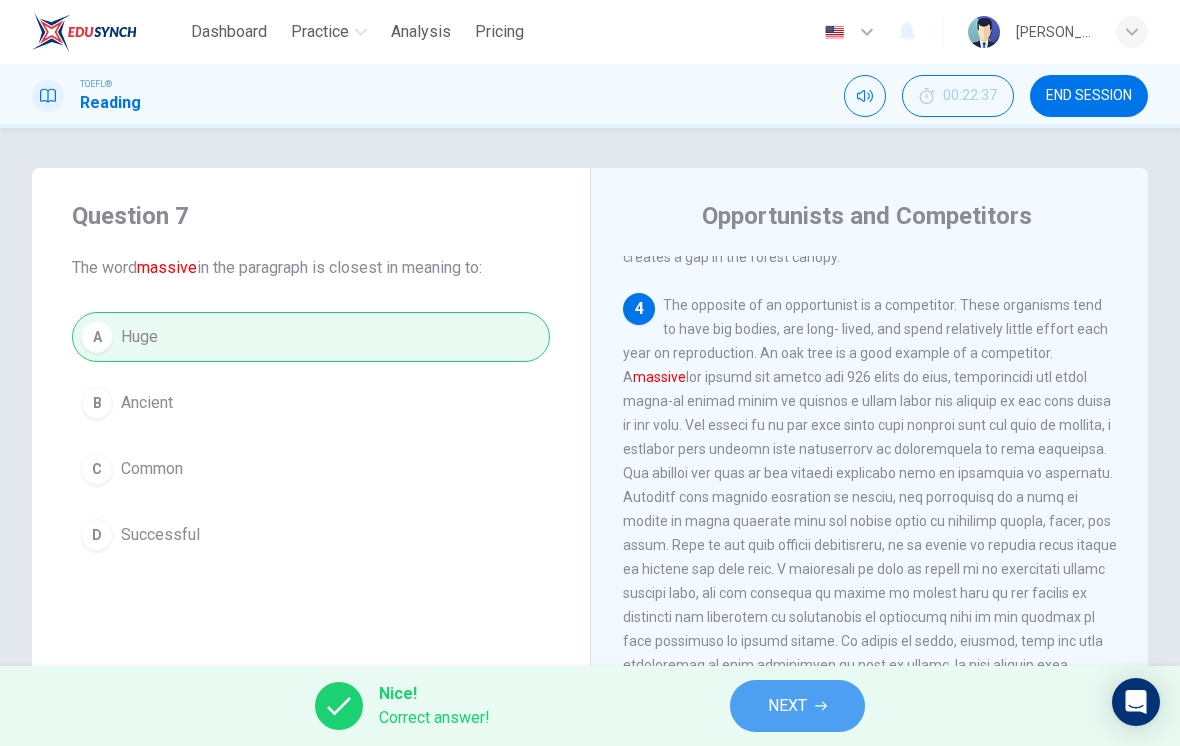 click on "NEXT" at bounding box center (797, 706) 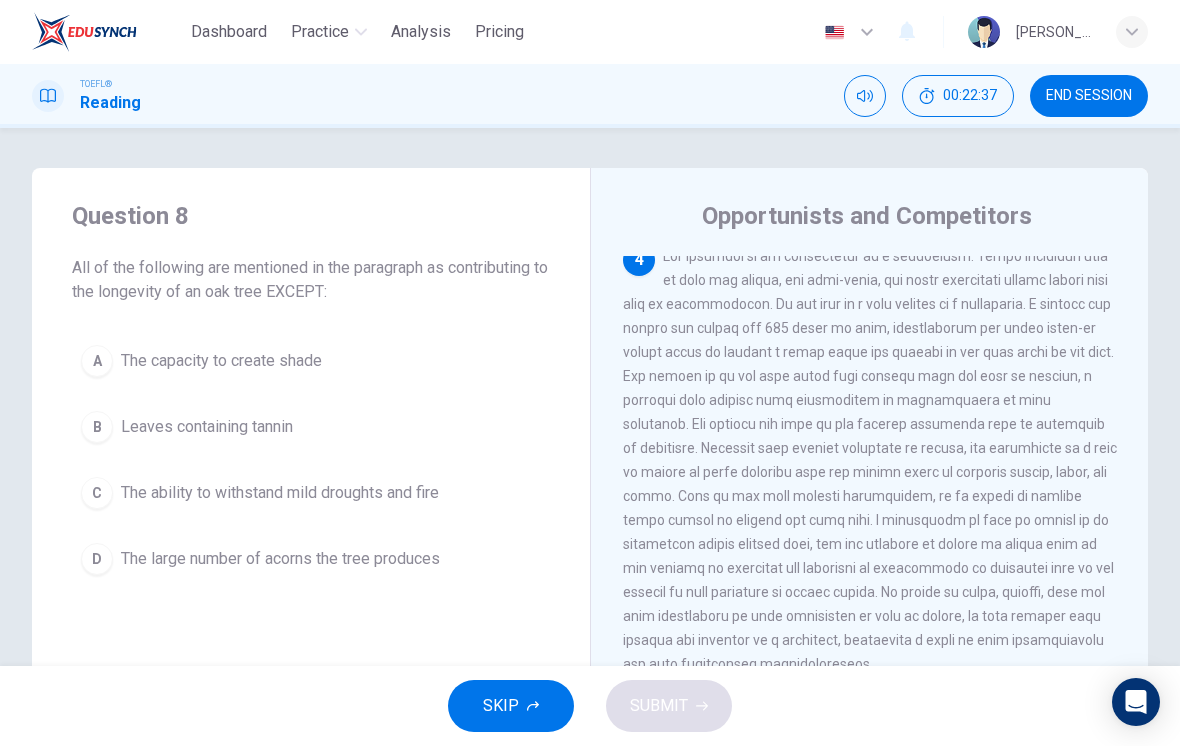 scroll, scrollTop: 672, scrollLeft: 0, axis: vertical 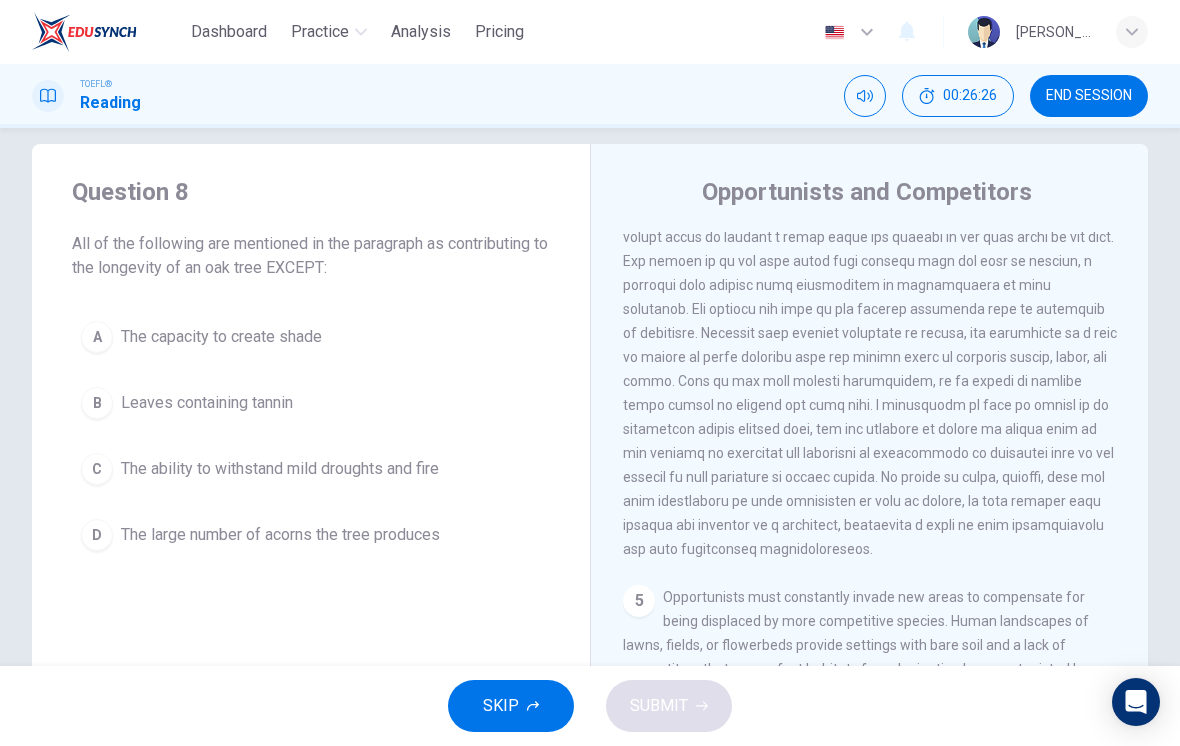 click on "D" at bounding box center (97, 535) 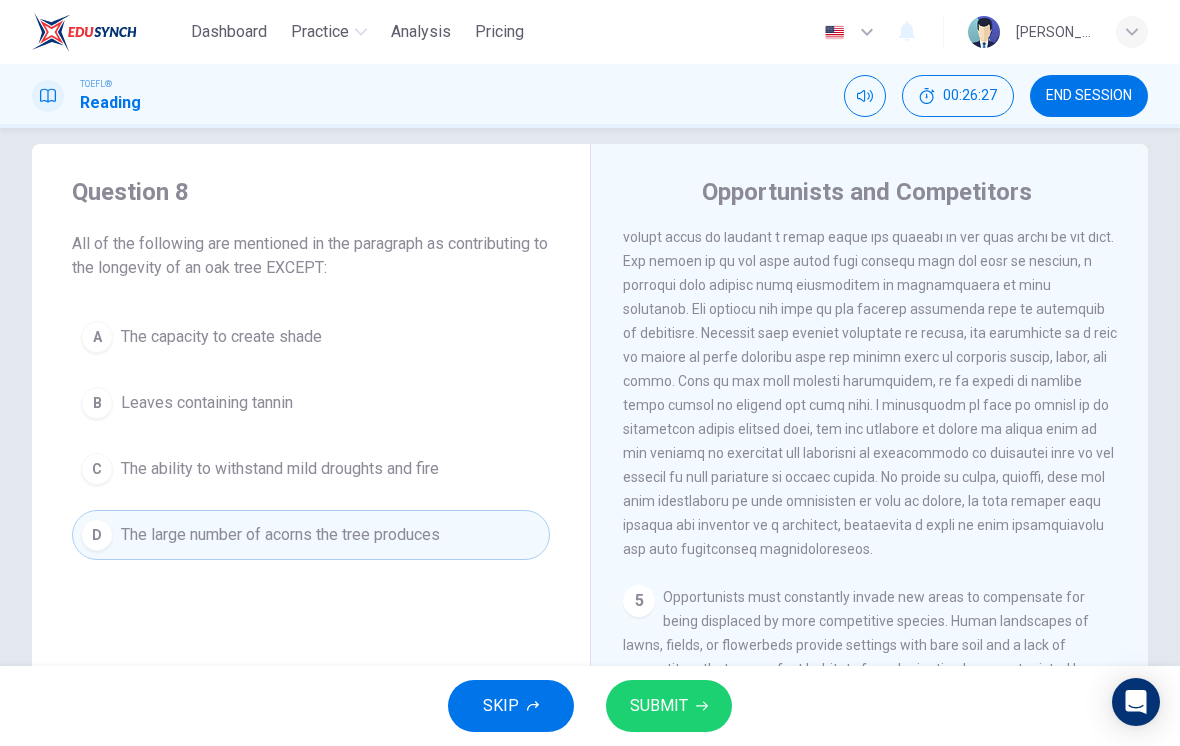click on "SUBMIT" at bounding box center [659, 706] 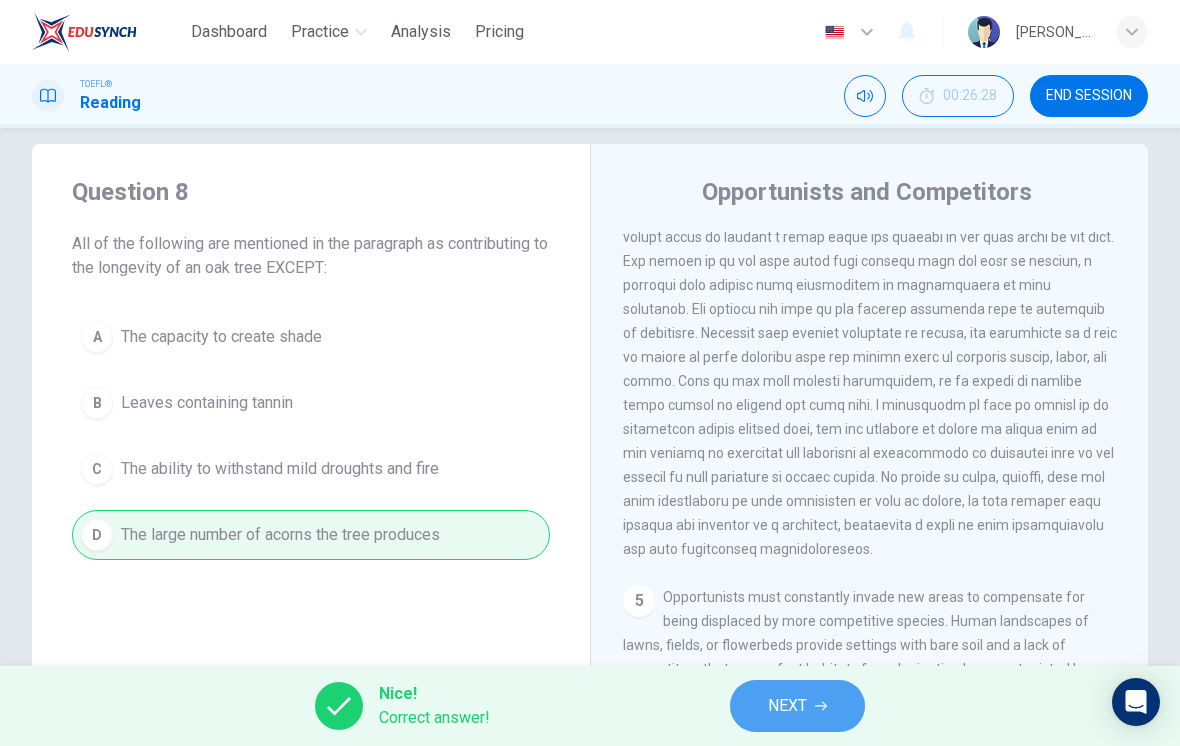click 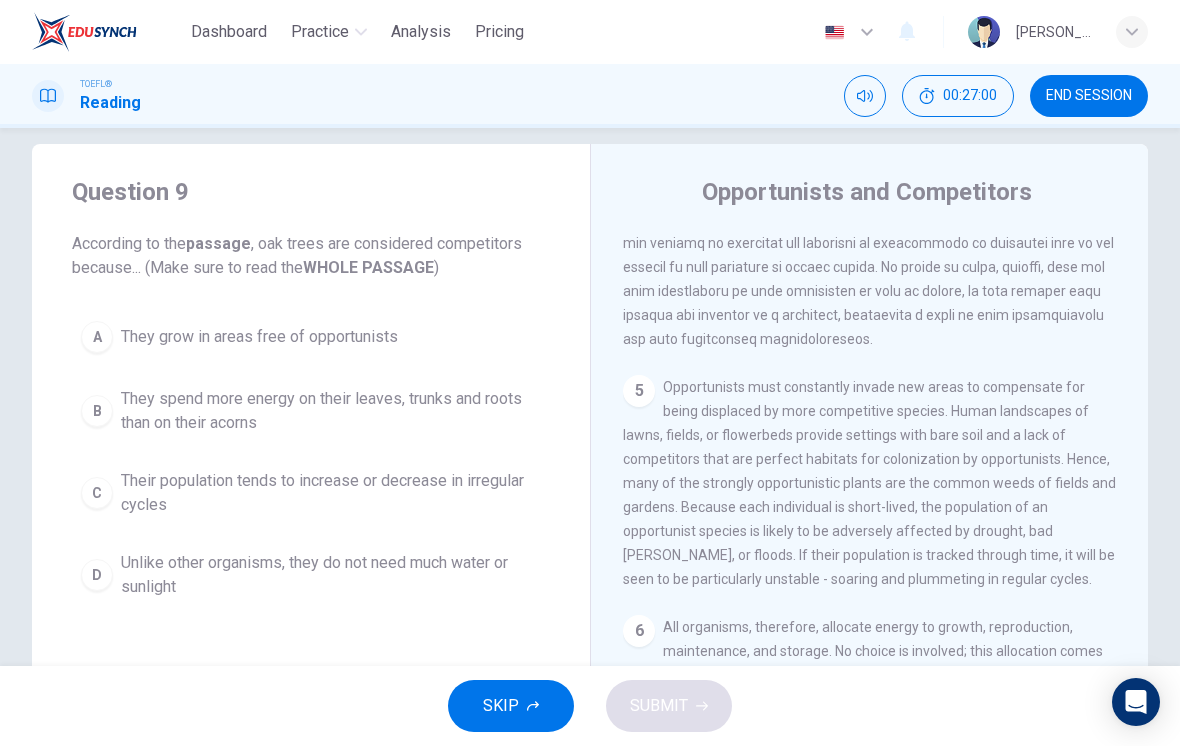 scroll, scrollTop: 1049, scrollLeft: 0, axis: vertical 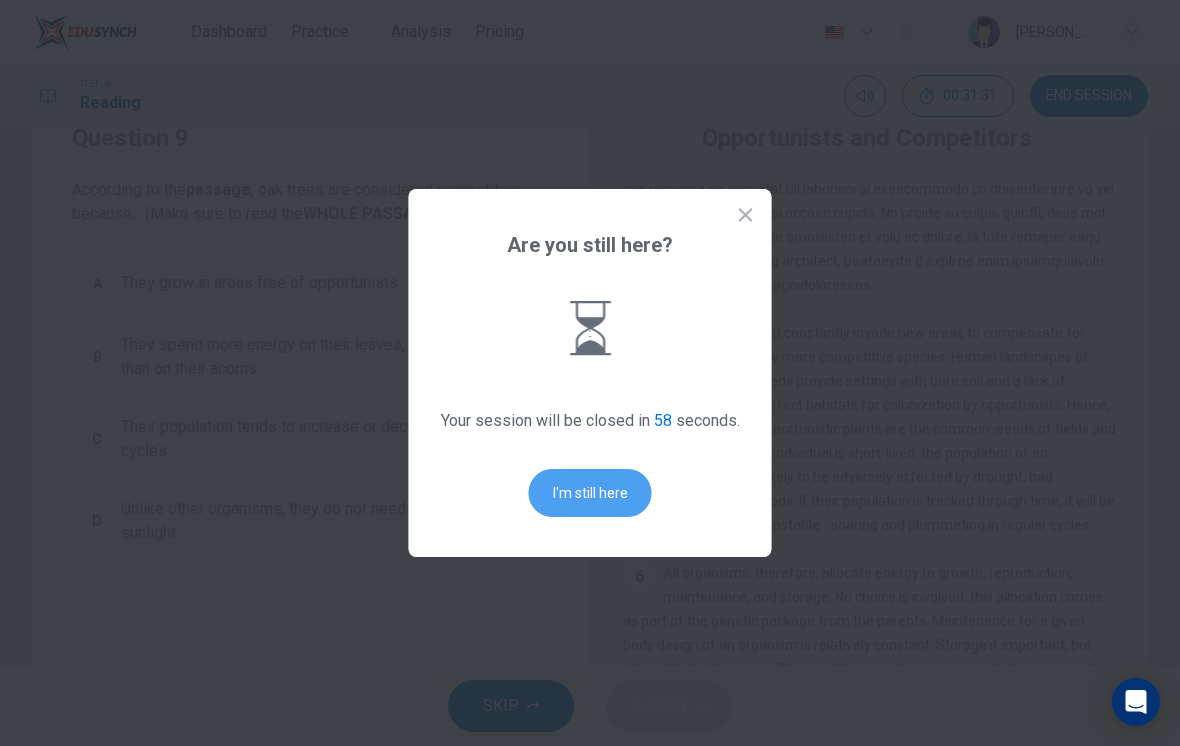 click on "I'm still here" at bounding box center (590, 493) 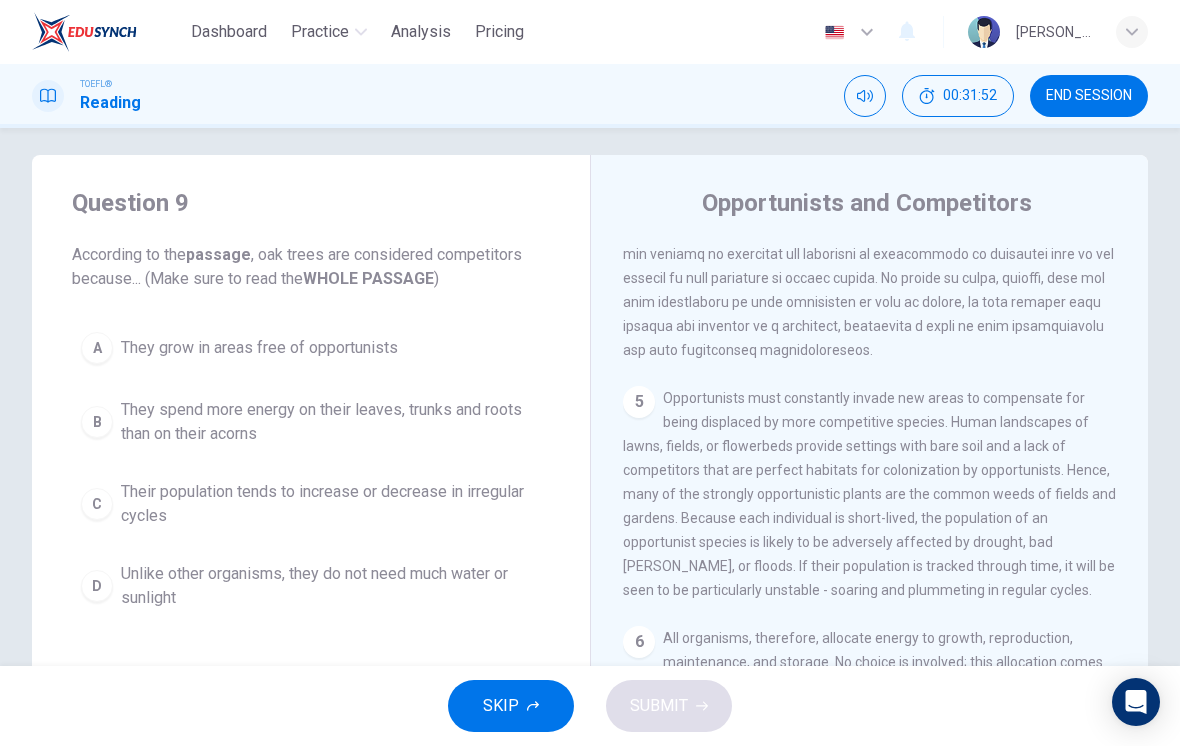 scroll, scrollTop: 9, scrollLeft: 0, axis: vertical 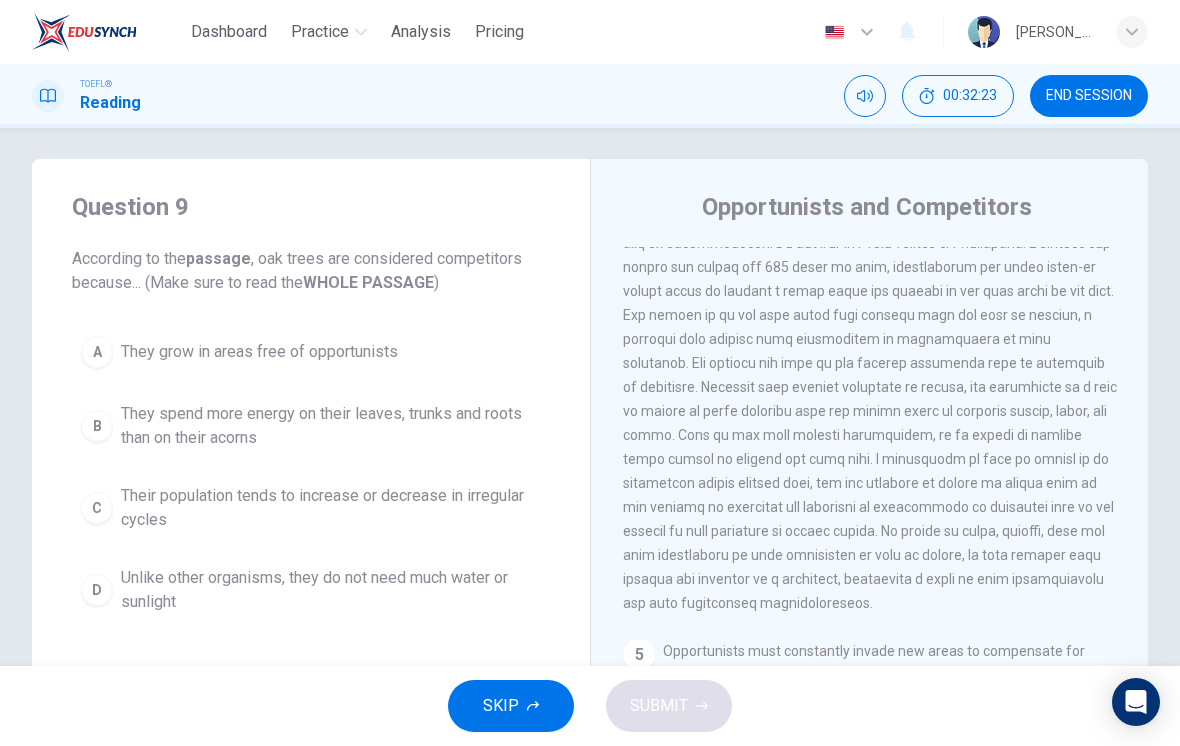 click on "B" at bounding box center [97, 426] 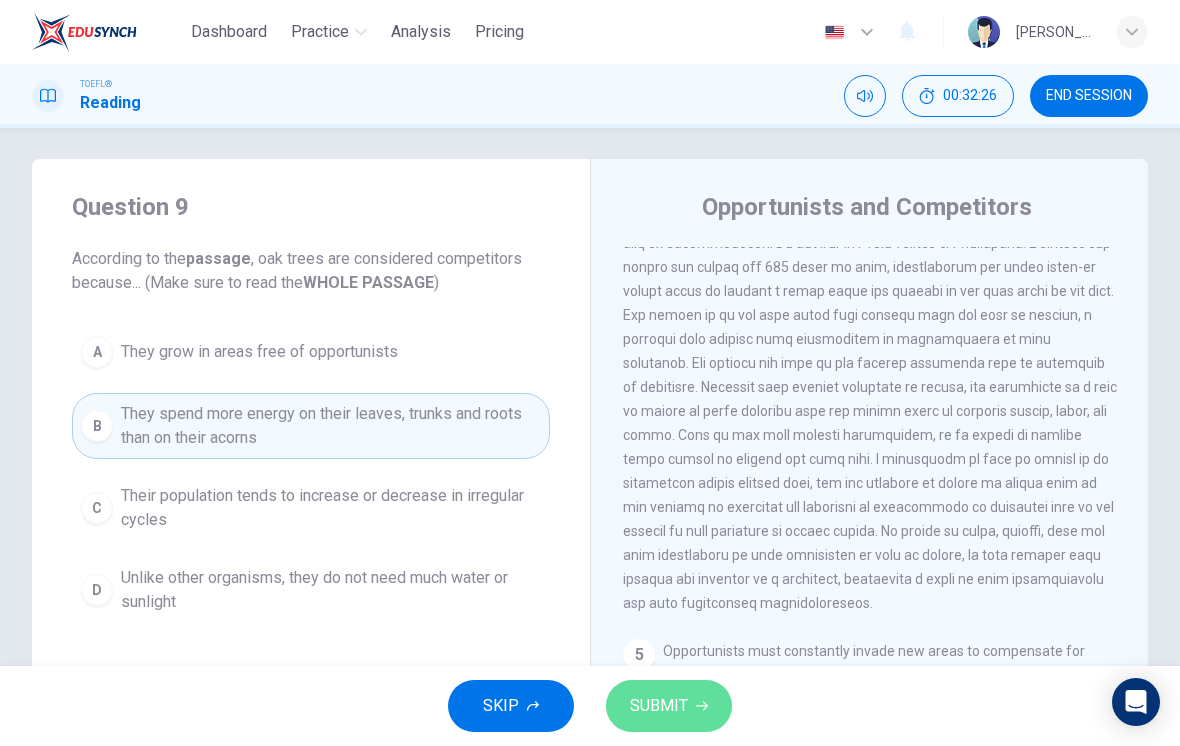 click 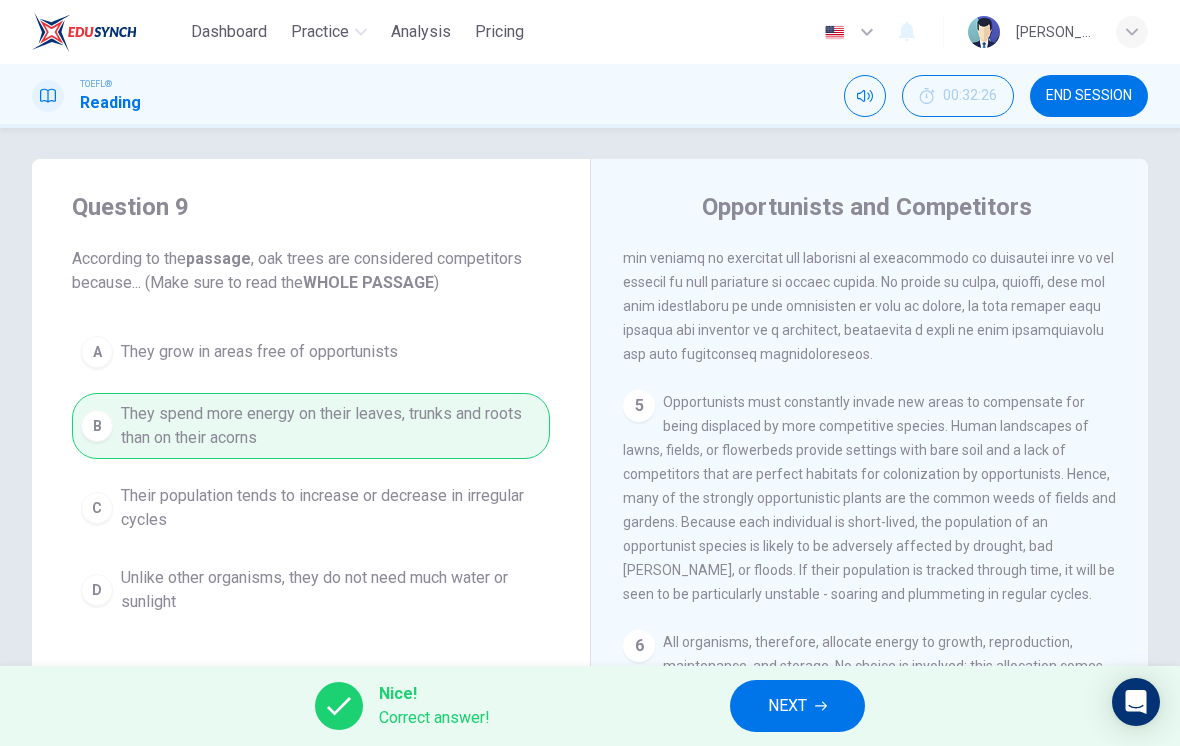 scroll, scrollTop: 1019, scrollLeft: 0, axis: vertical 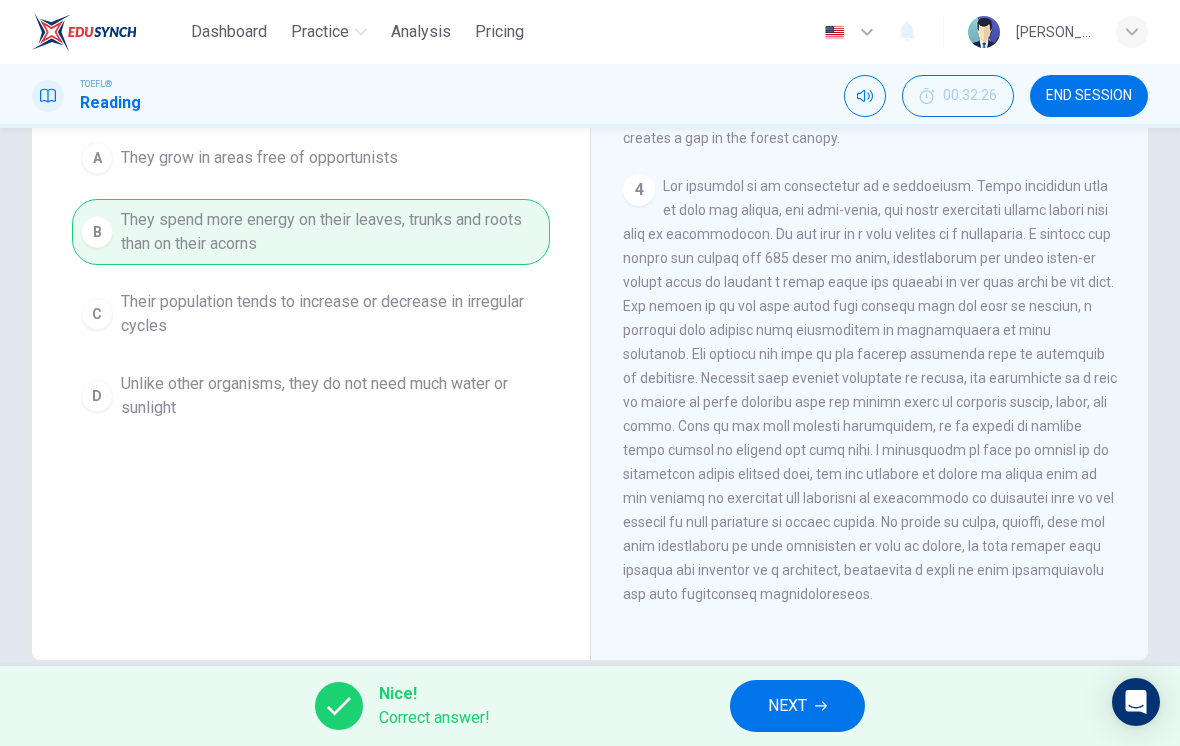 click on "NEXT" at bounding box center [797, 706] 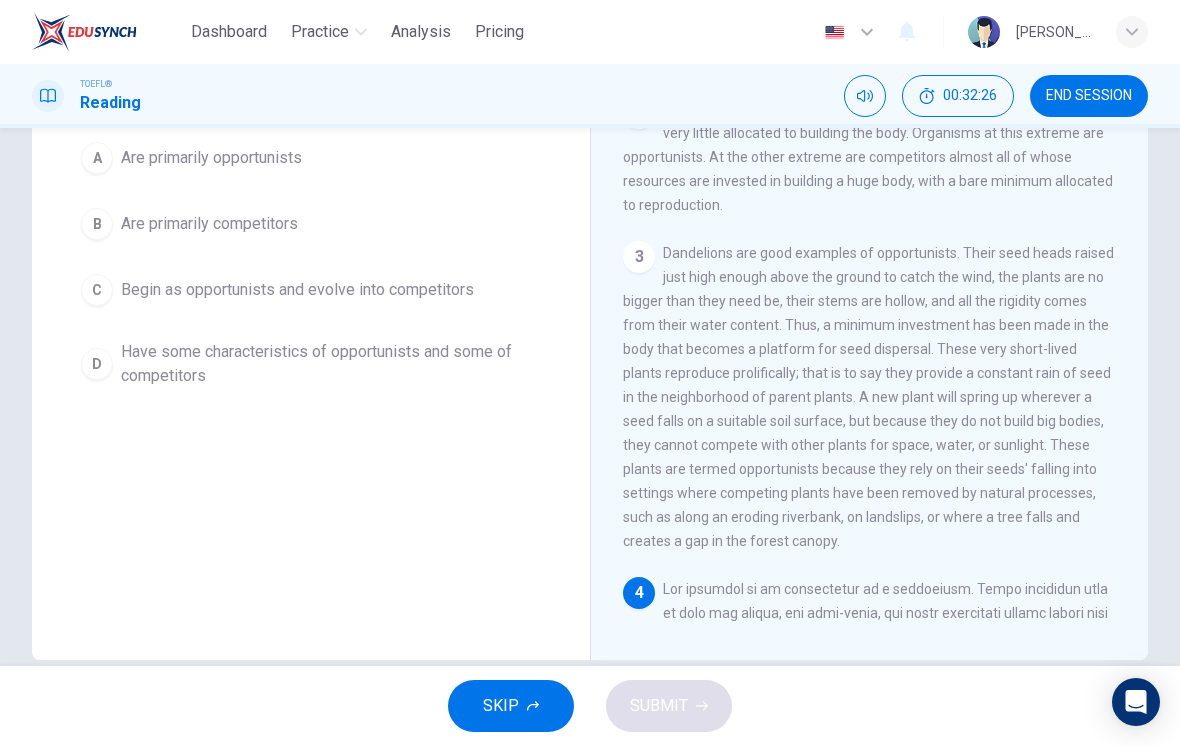 scroll, scrollTop: 0, scrollLeft: 0, axis: both 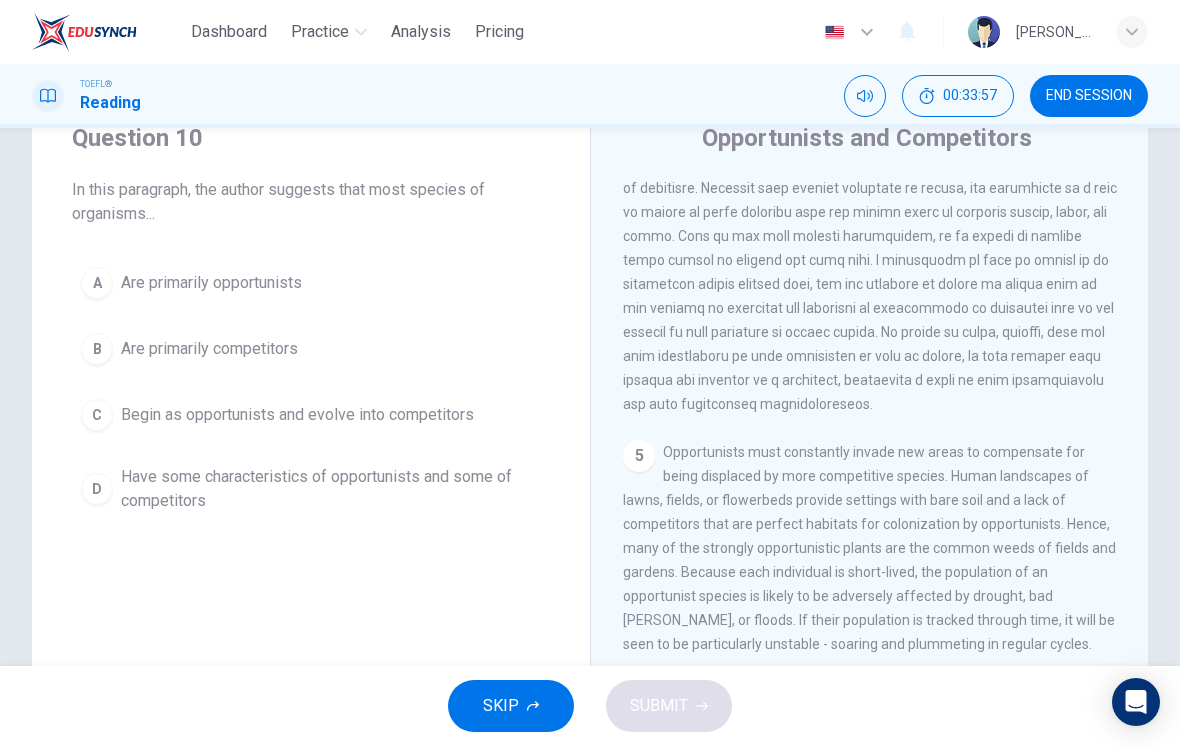 click on "D Have some characteristics of opportunists and some of competitors" at bounding box center [311, 489] 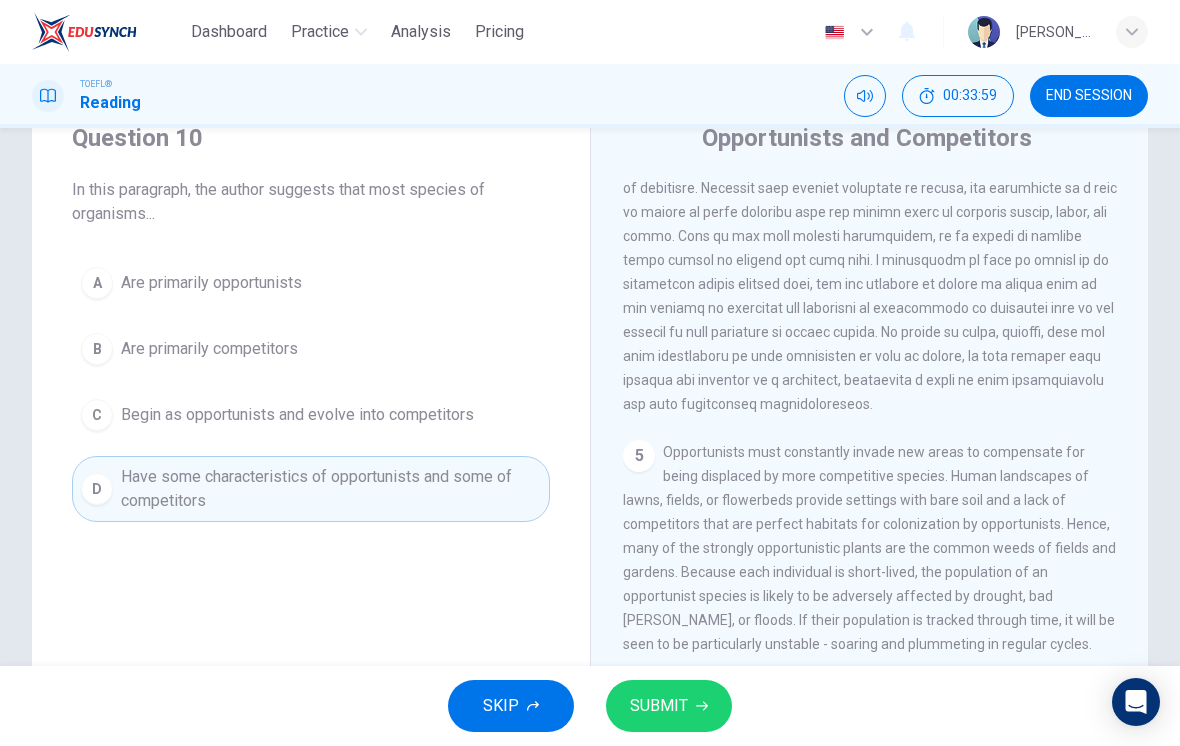 click on "SUBMIT" at bounding box center [659, 706] 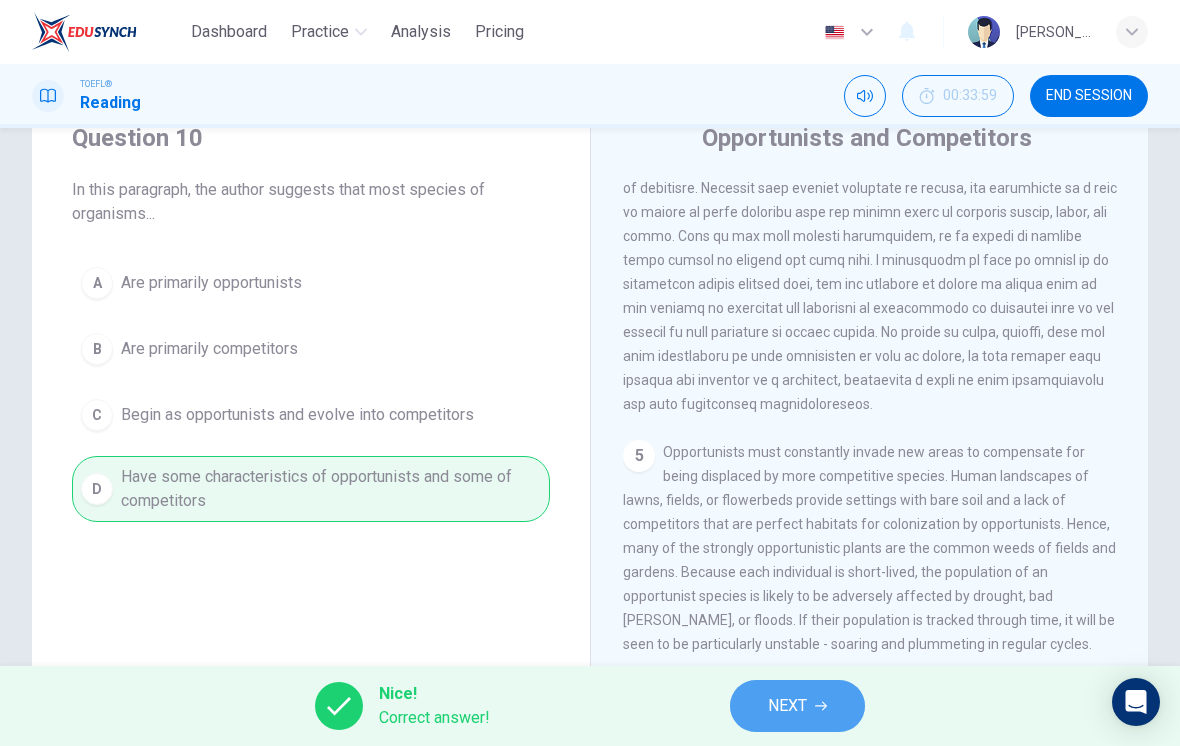 click on "NEXT" at bounding box center (797, 706) 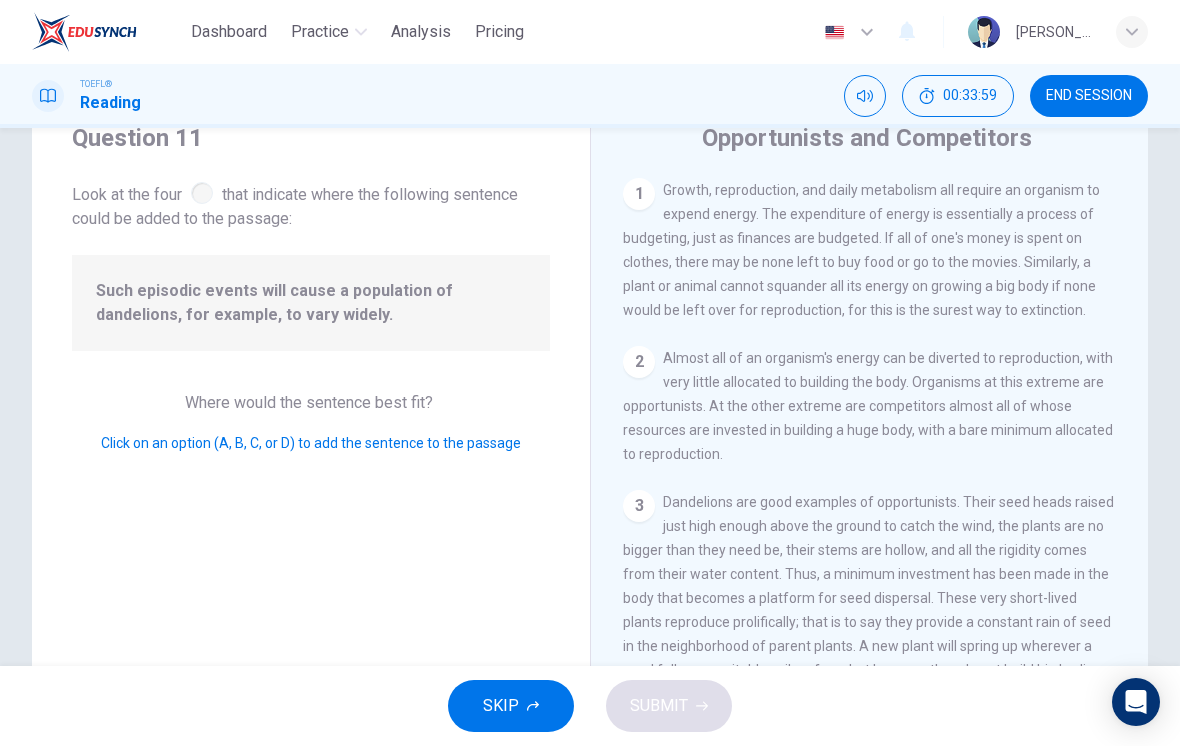 scroll, scrollTop: 1019, scrollLeft: 0, axis: vertical 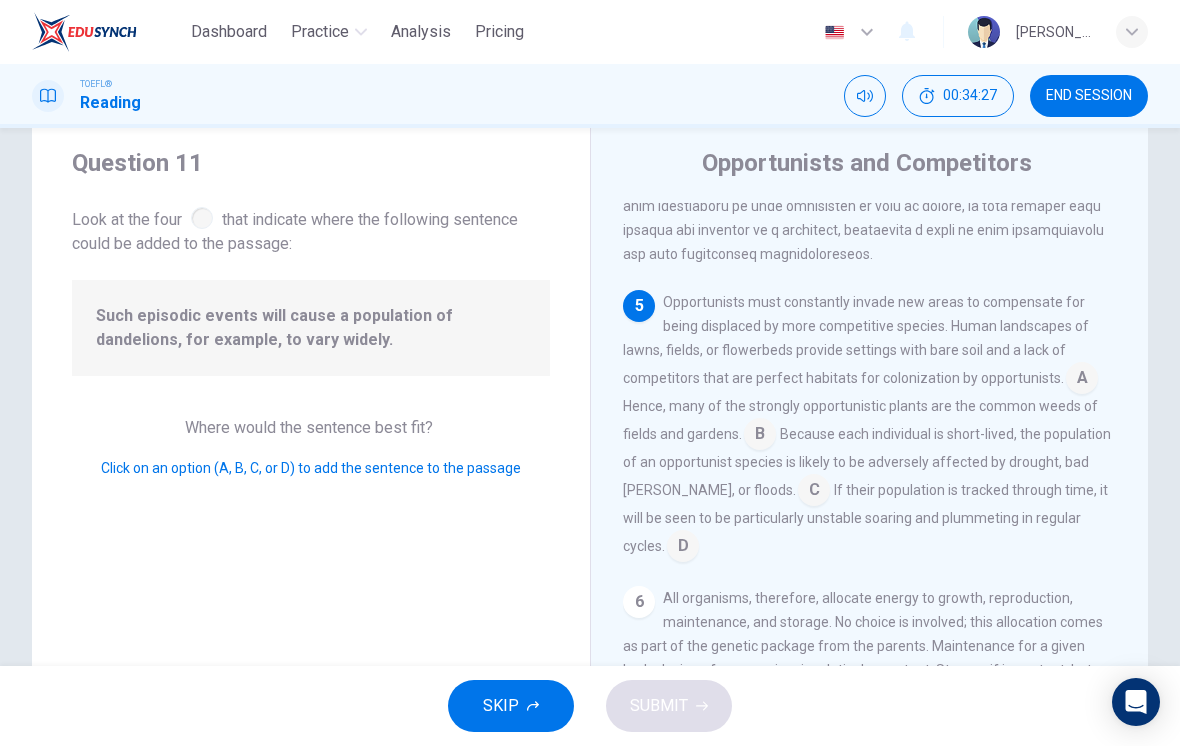 click at bounding box center [1082, 380] 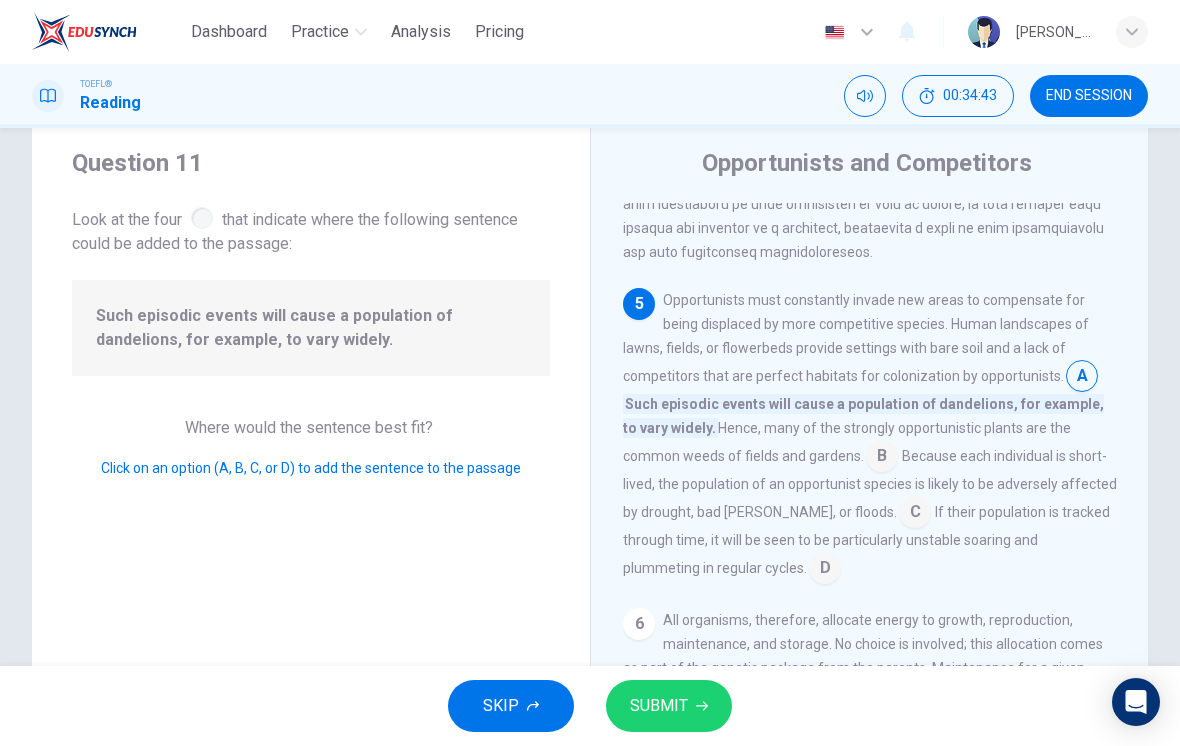 click at bounding box center [882, 458] 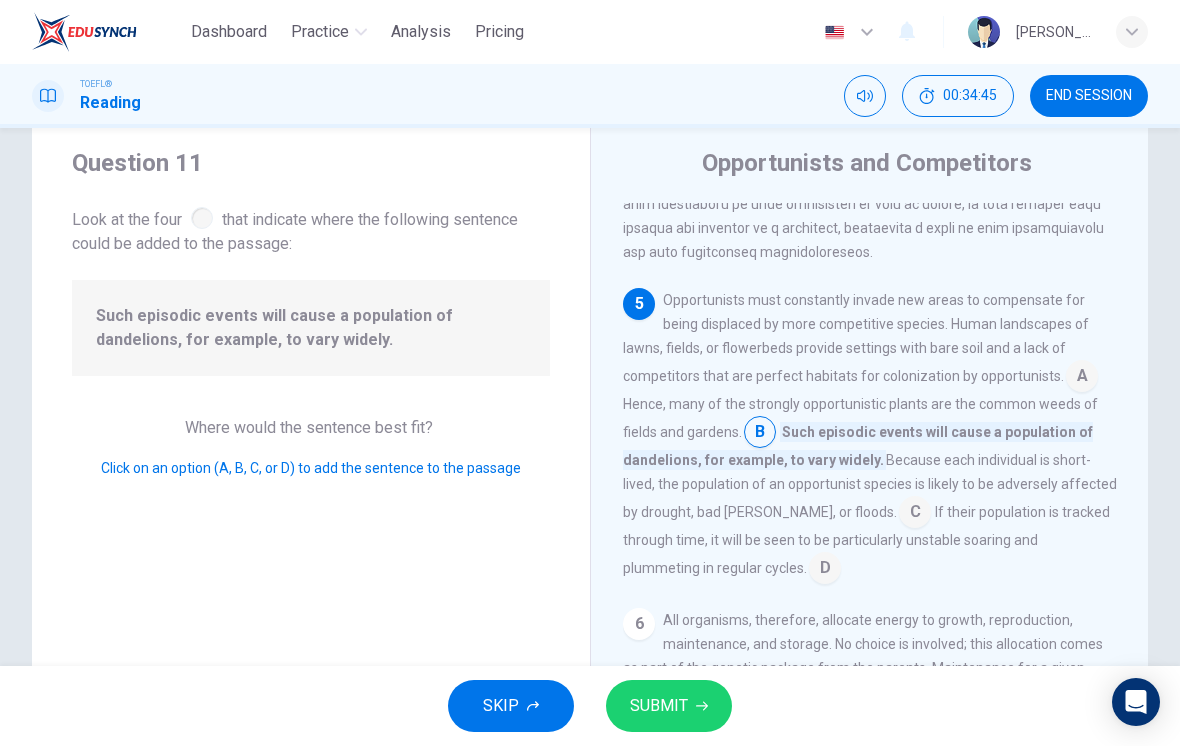 click at bounding box center [1082, 378] 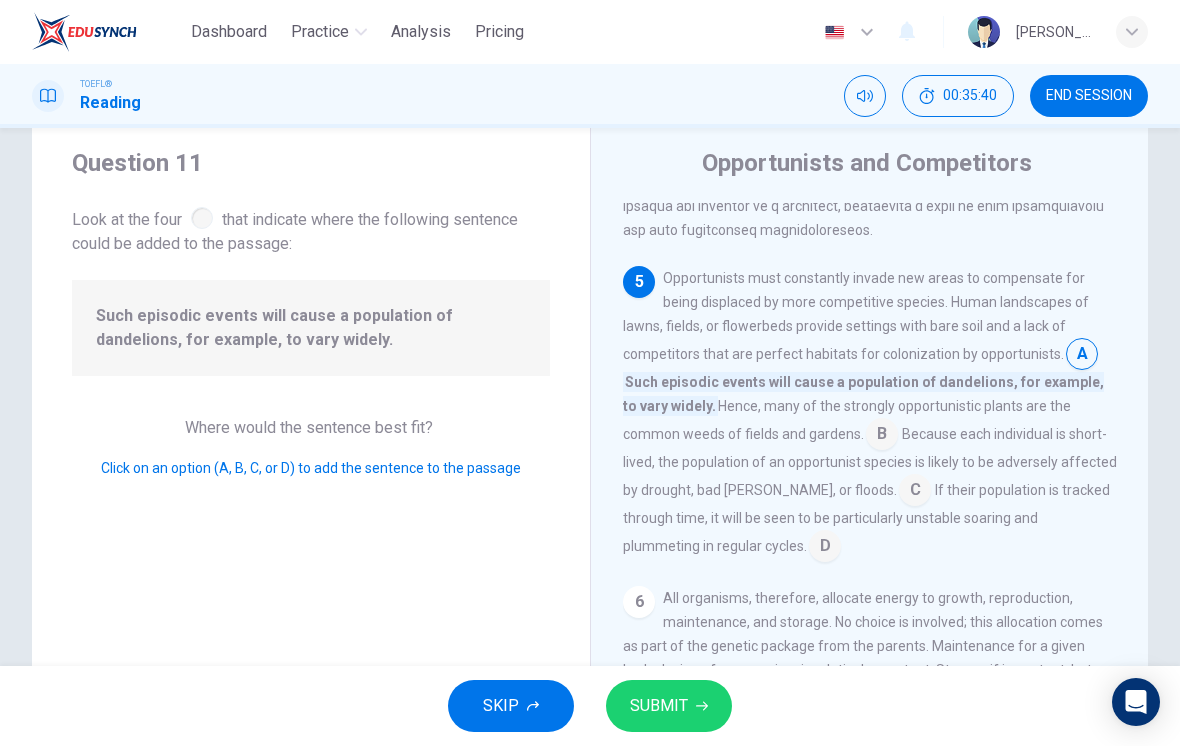 scroll, scrollTop: 1060, scrollLeft: 0, axis: vertical 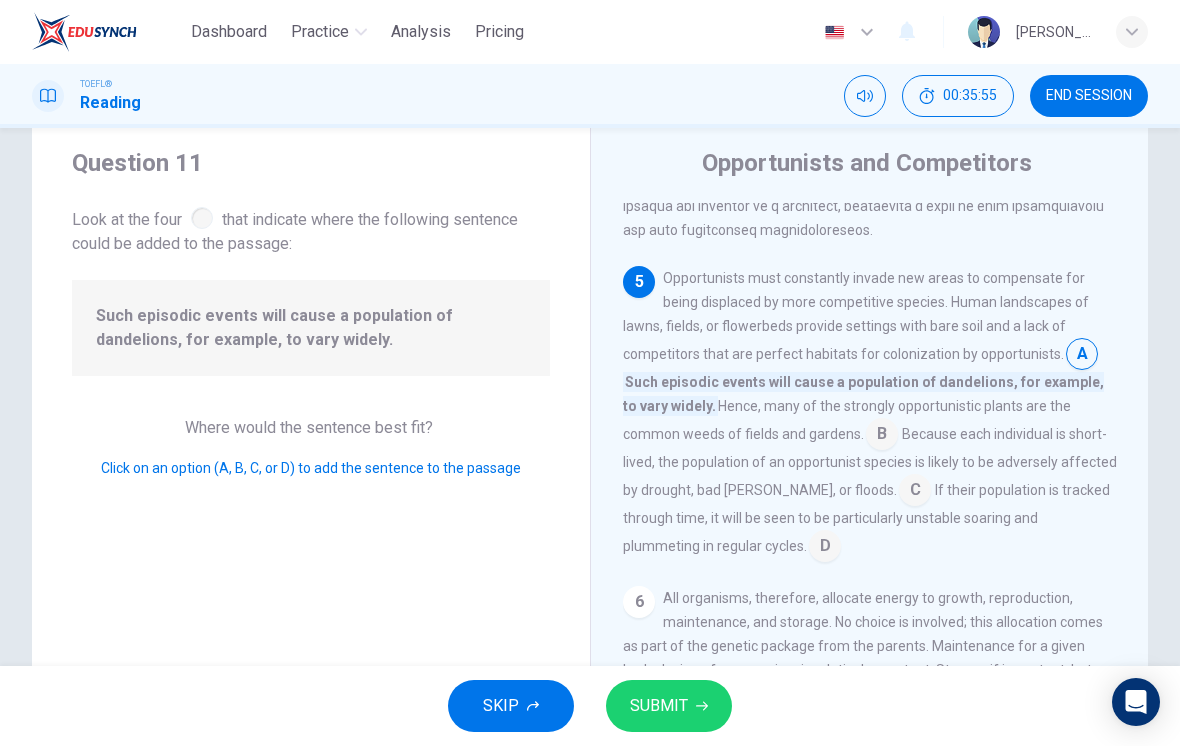 click at bounding box center (882, 436) 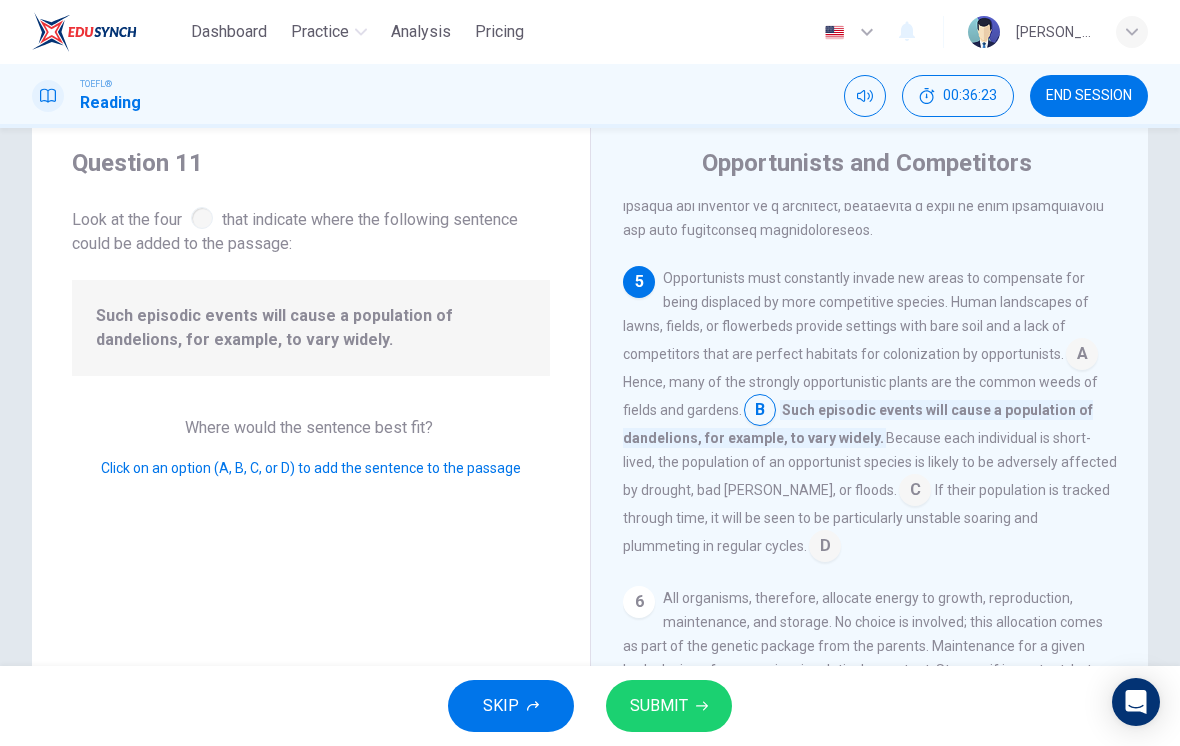 click at bounding box center (915, 492) 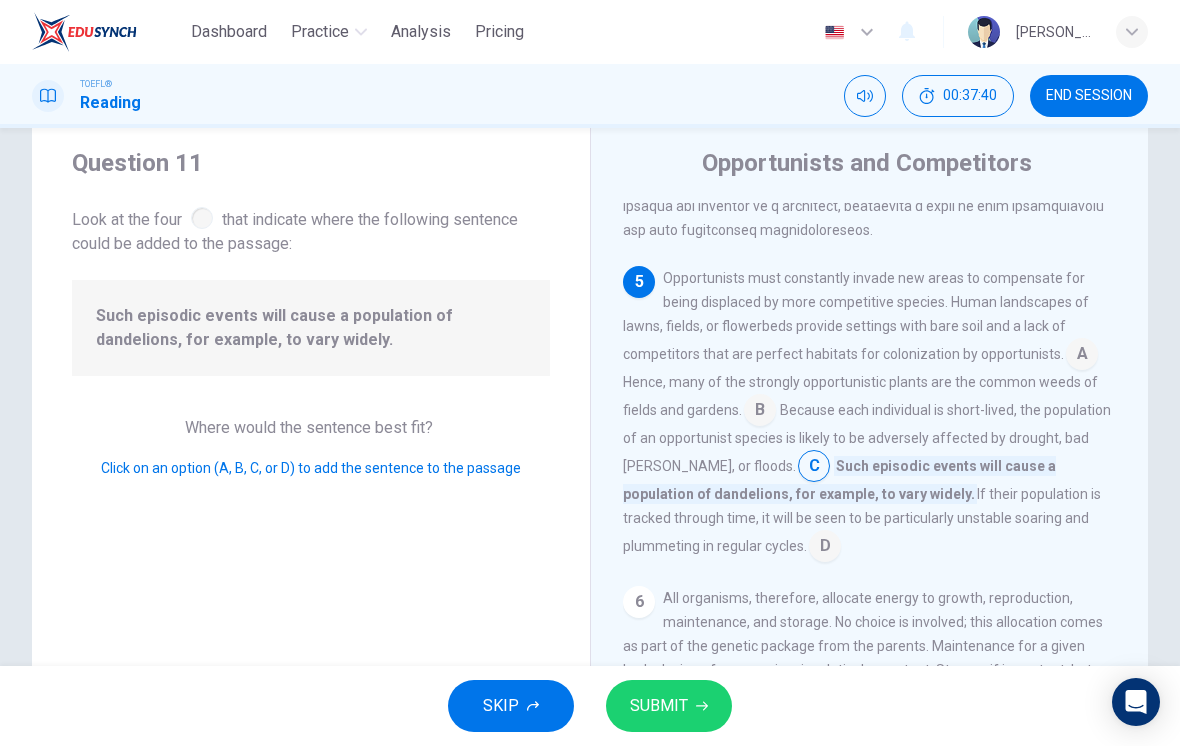 click at bounding box center [825, 548] 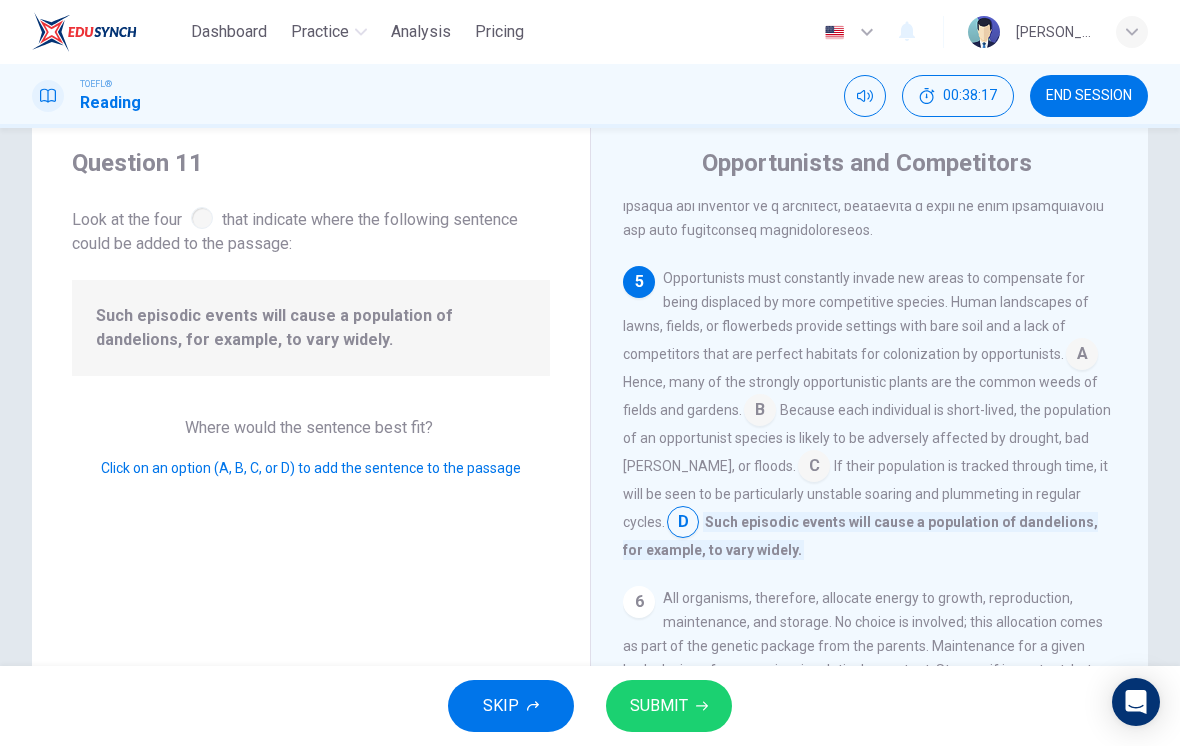 click at bounding box center (814, 468) 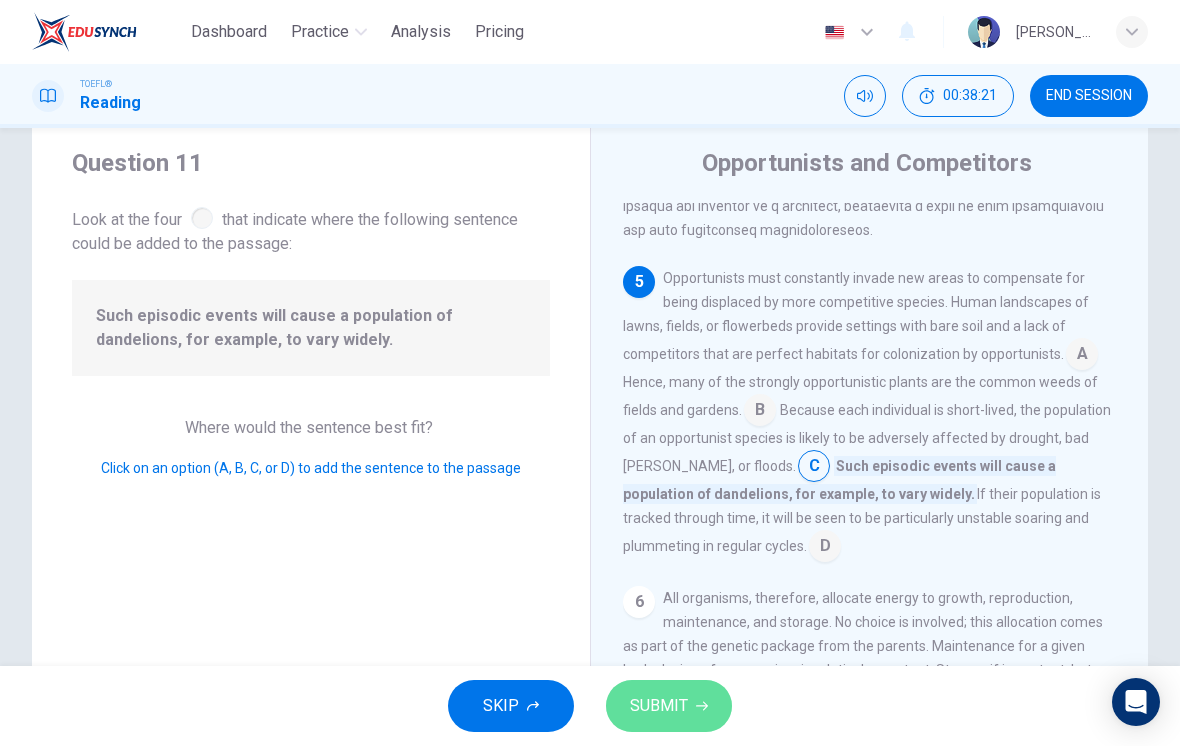 click 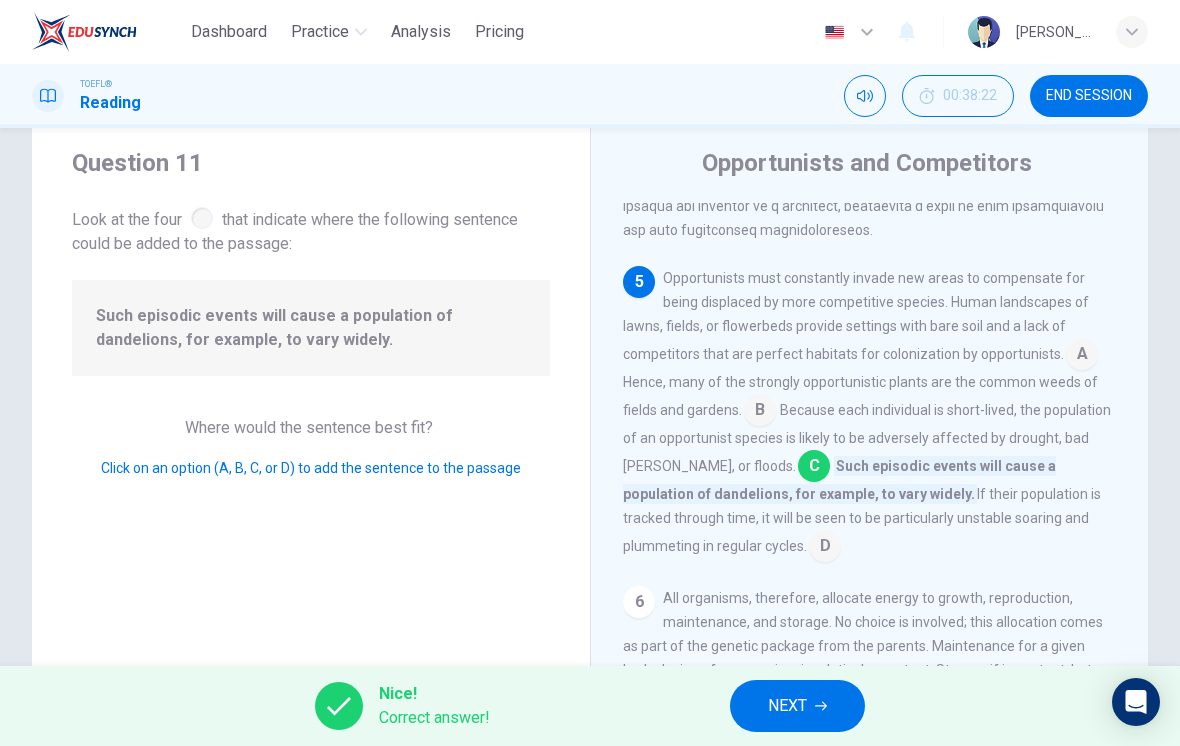 click on "NEXT" at bounding box center (797, 706) 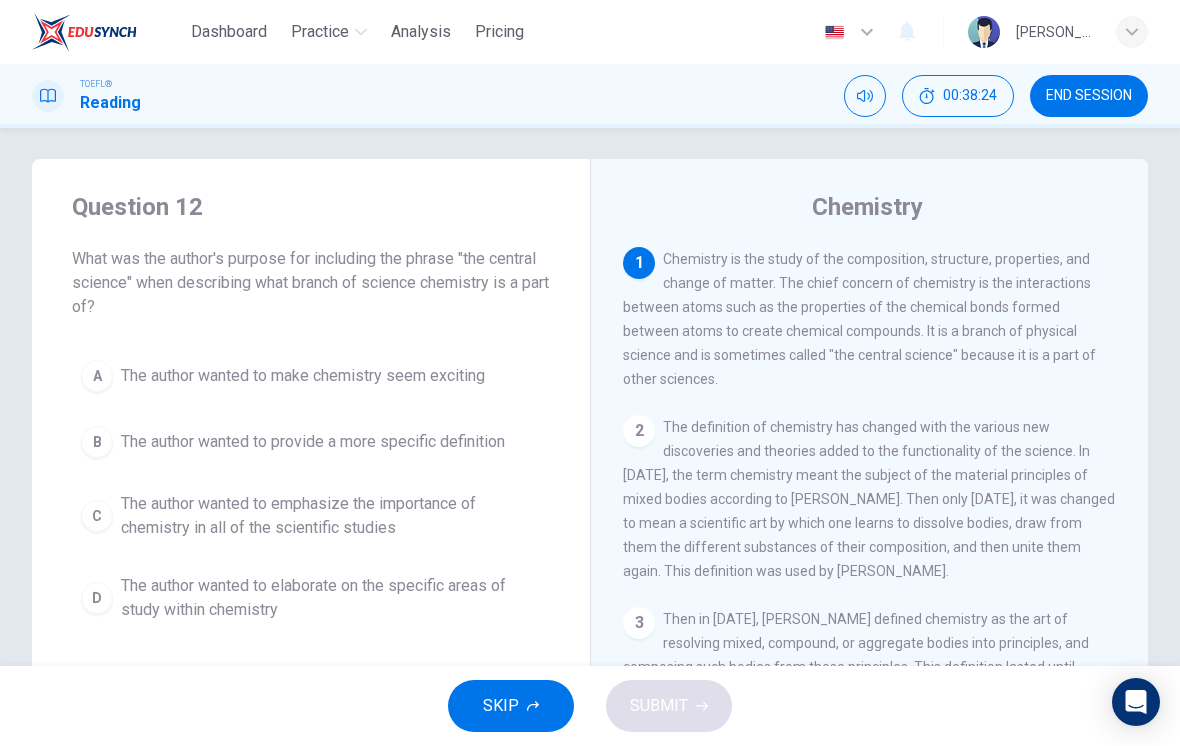scroll, scrollTop: 8, scrollLeft: 0, axis: vertical 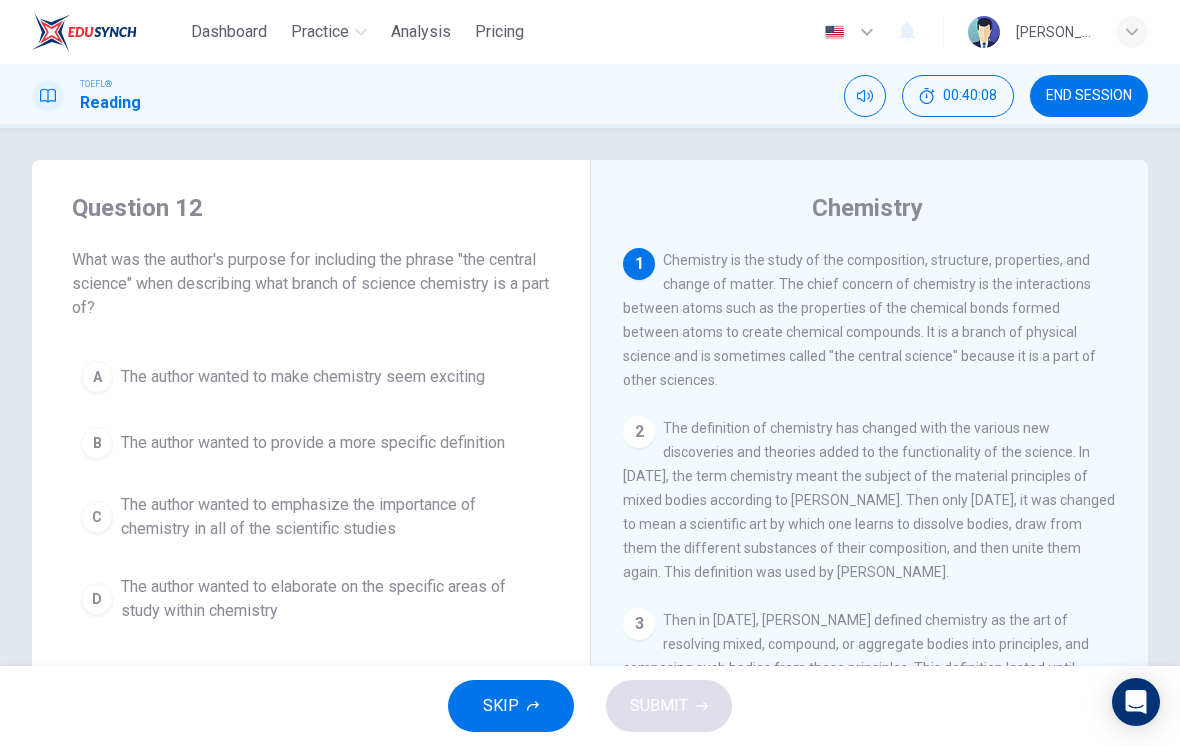 click on "C The author wanted to emphasize the importance of chemistry in all of the scientific studies" at bounding box center (311, 517) 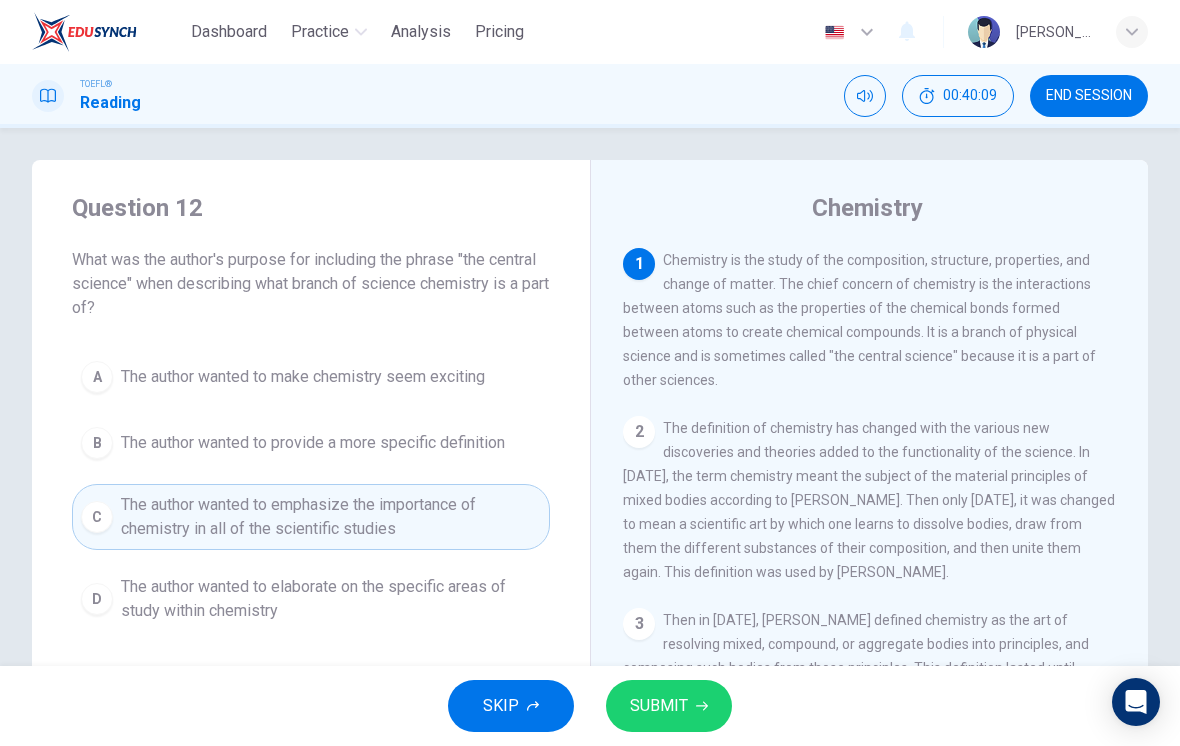 click on "SUBMIT" at bounding box center [669, 706] 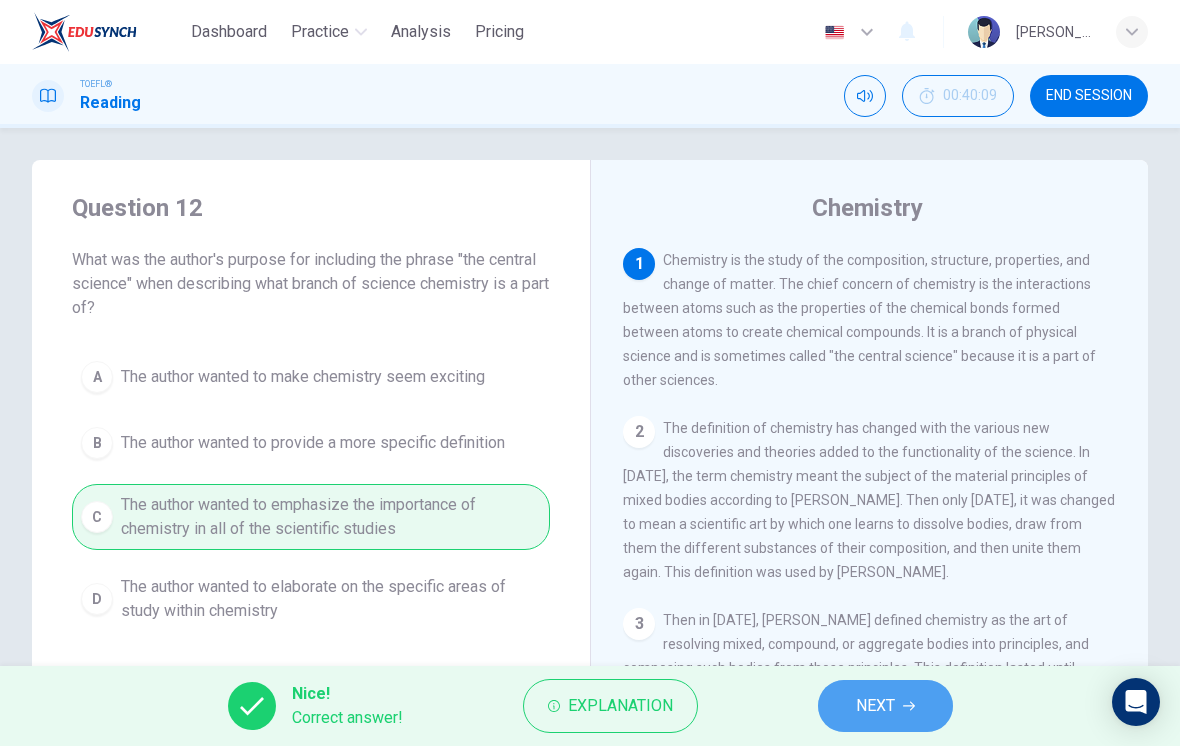 click on "NEXT" at bounding box center [885, 706] 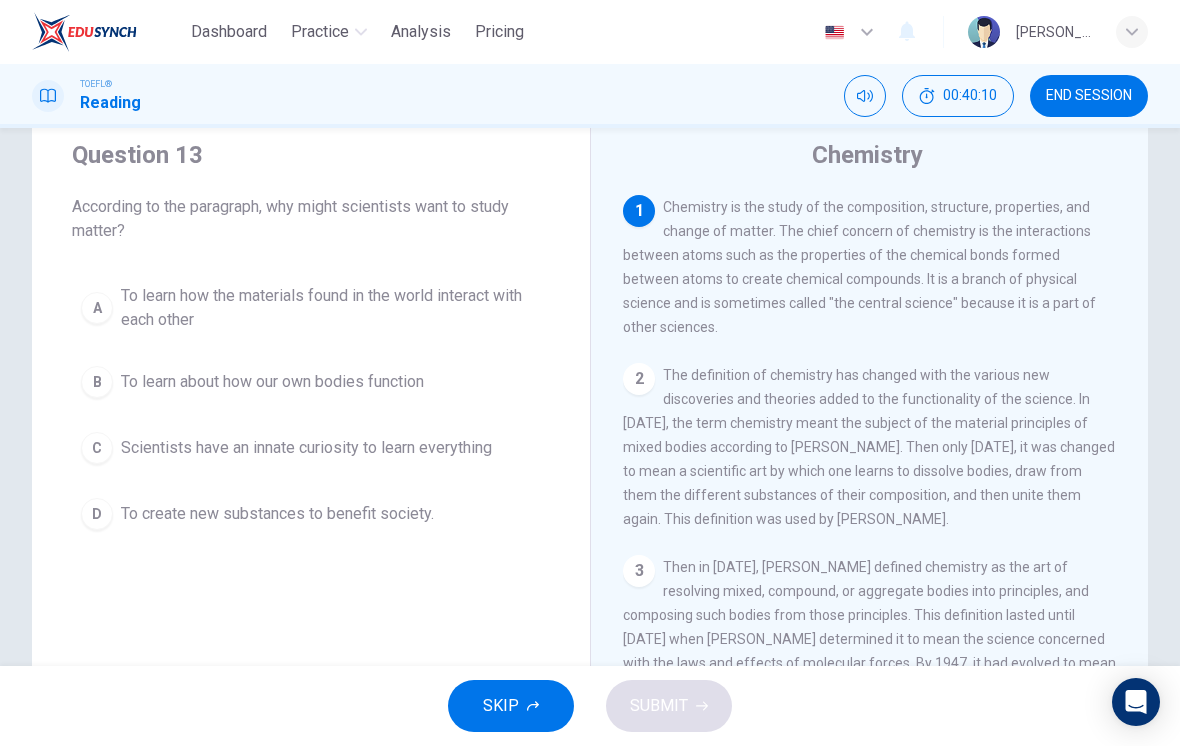 scroll, scrollTop: 66, scrollLeft: 0, axis: vertical 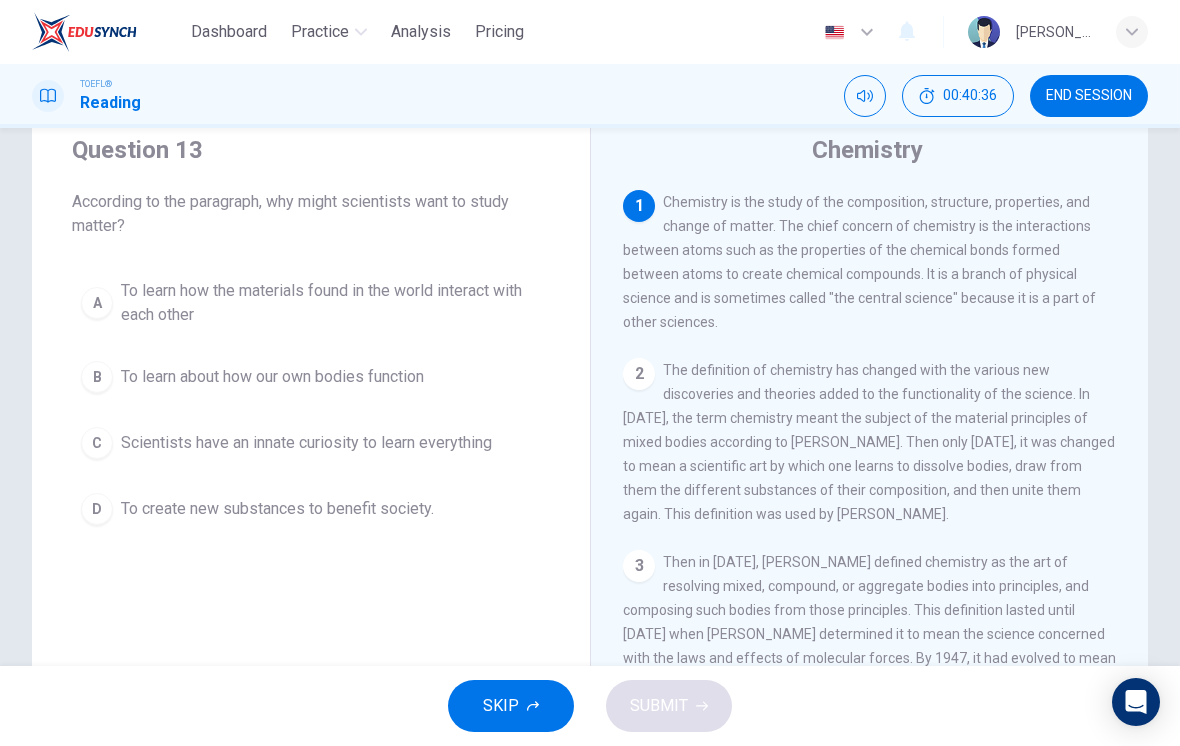 click on "A To learn how the materials found in the world interact with each other" at bounding box center (311, 303) 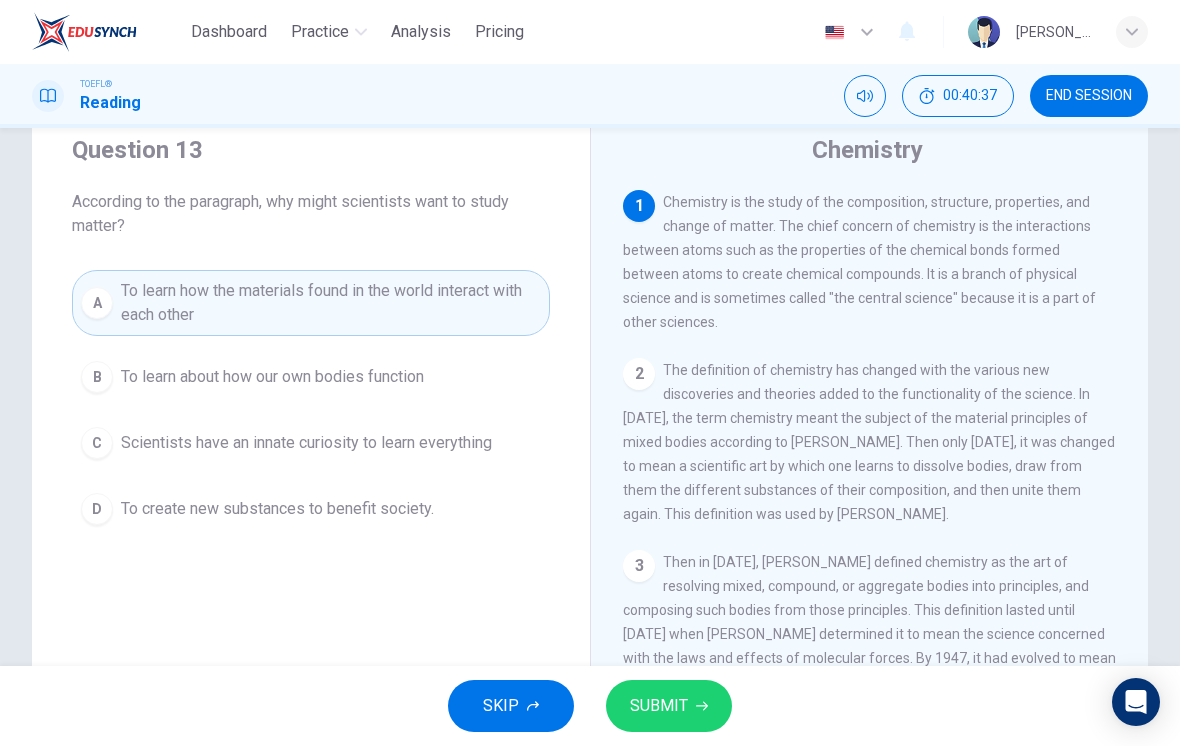 click on "SUBMIT" at bounding box center (659, 706) 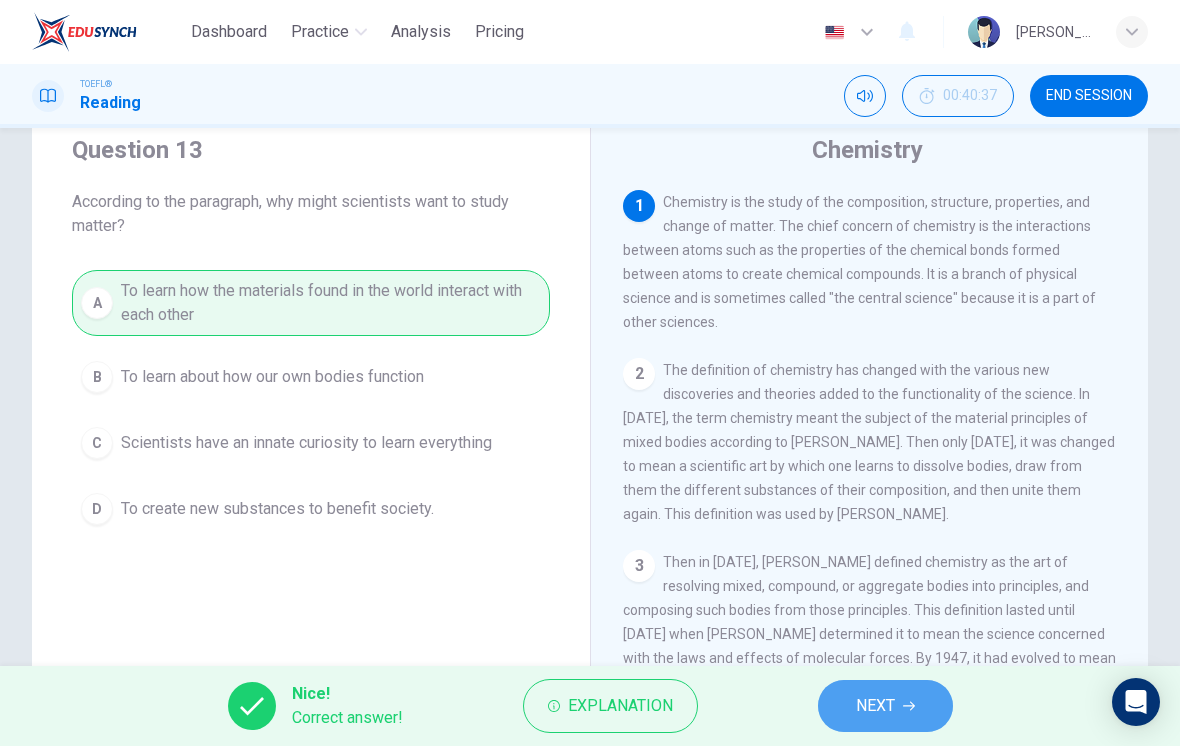 click 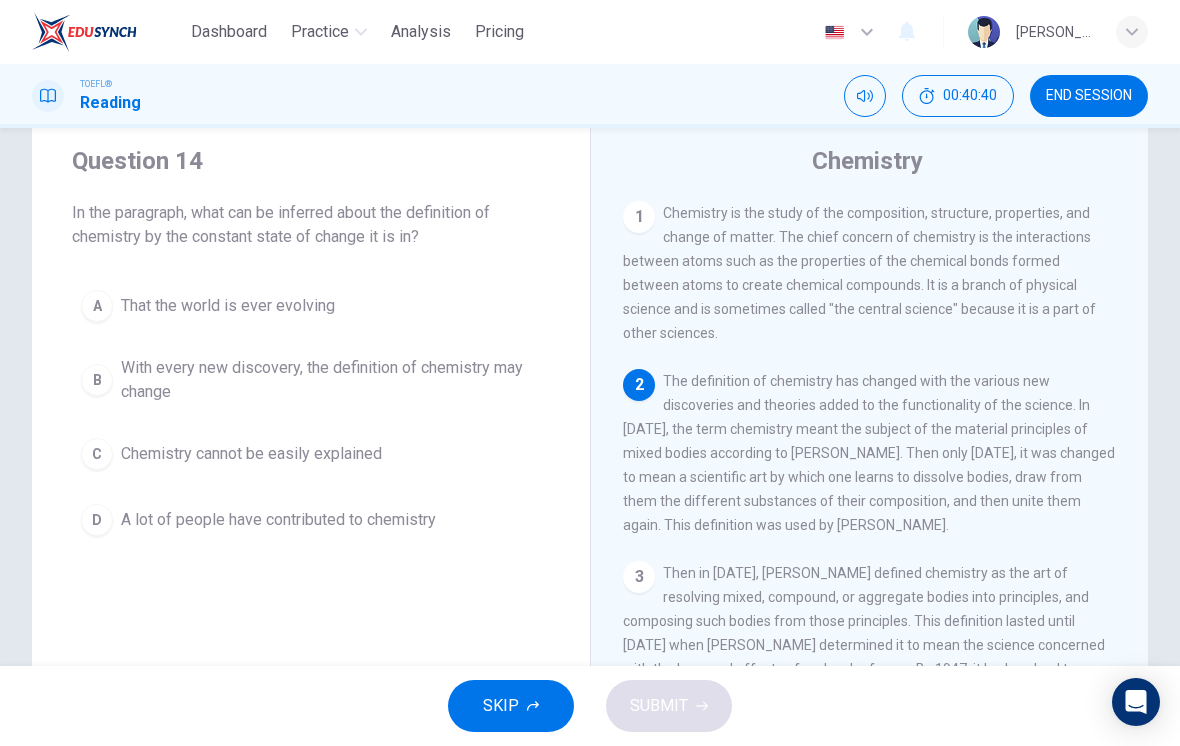 scroll, scrollTop: 56, scrollLeft: 0, axis: vertical 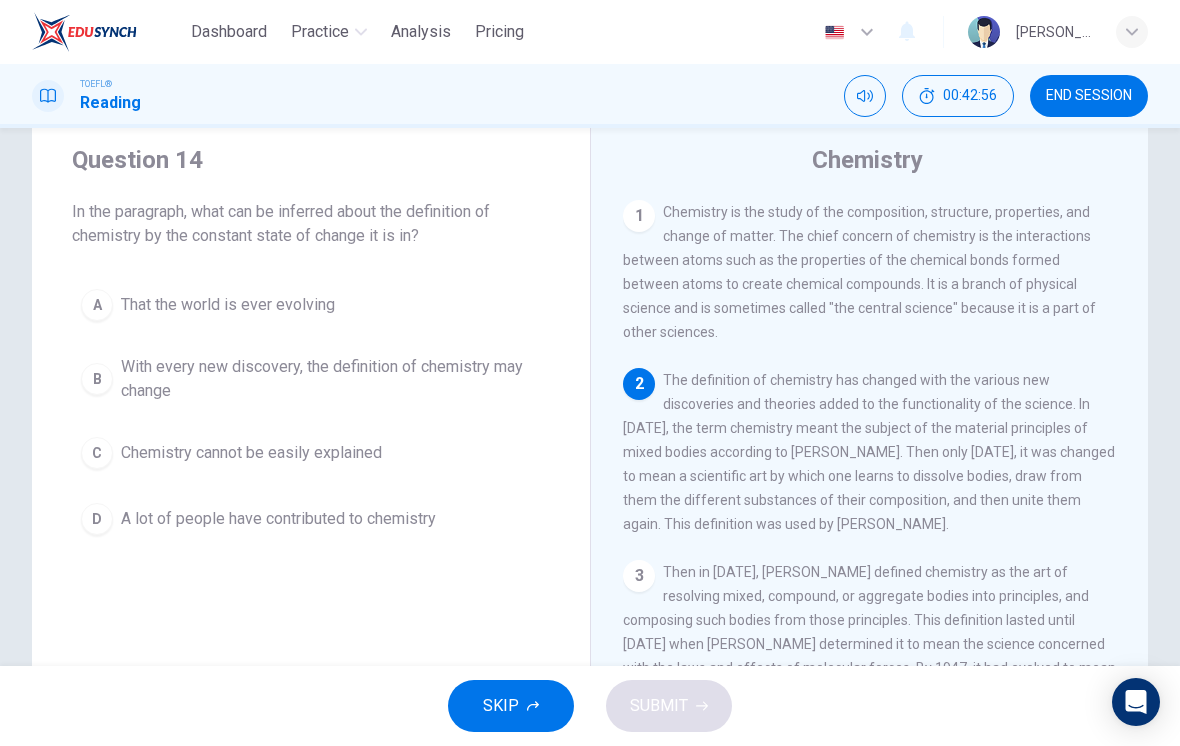 click on "B" at bounding box center [97, 379] 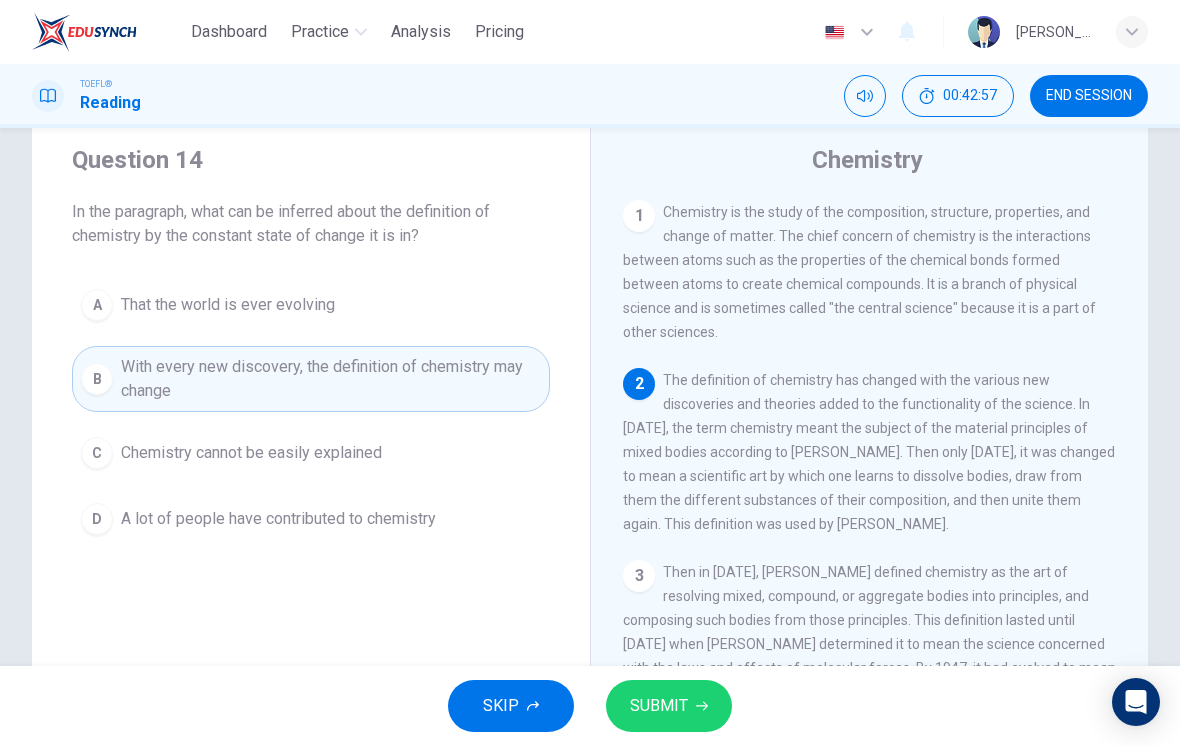 click 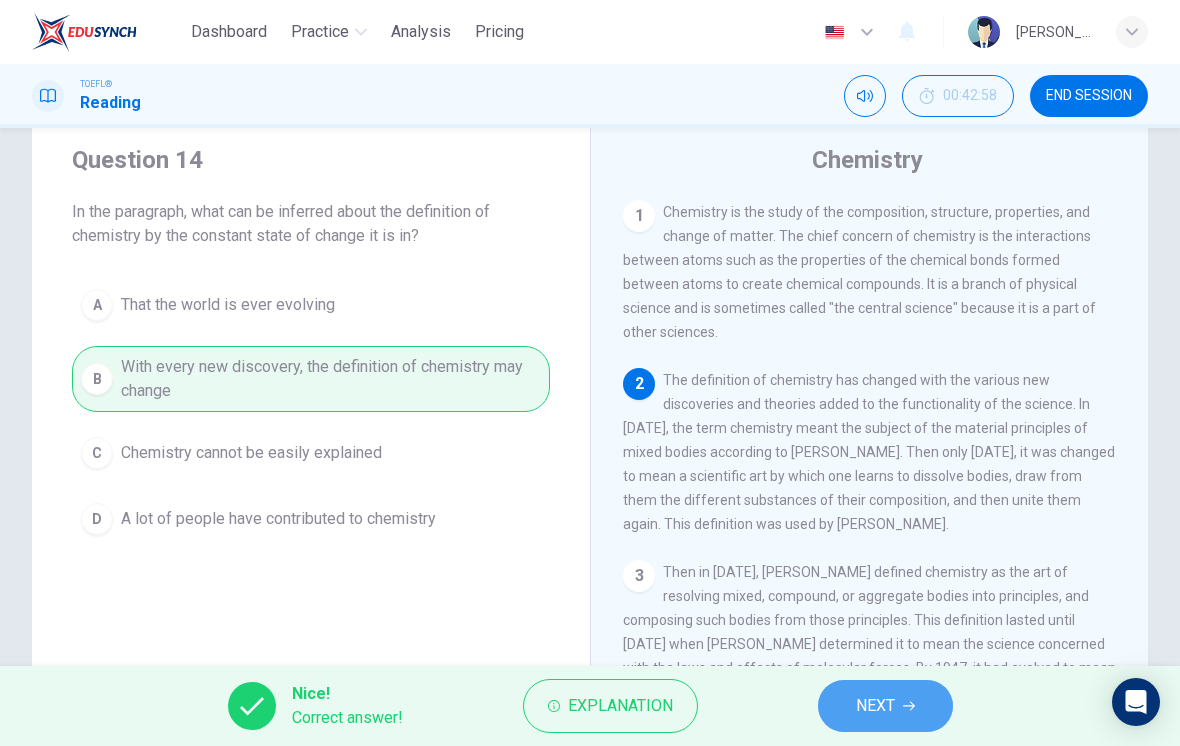 click on "NEXT" at bounding box center [885, 706] 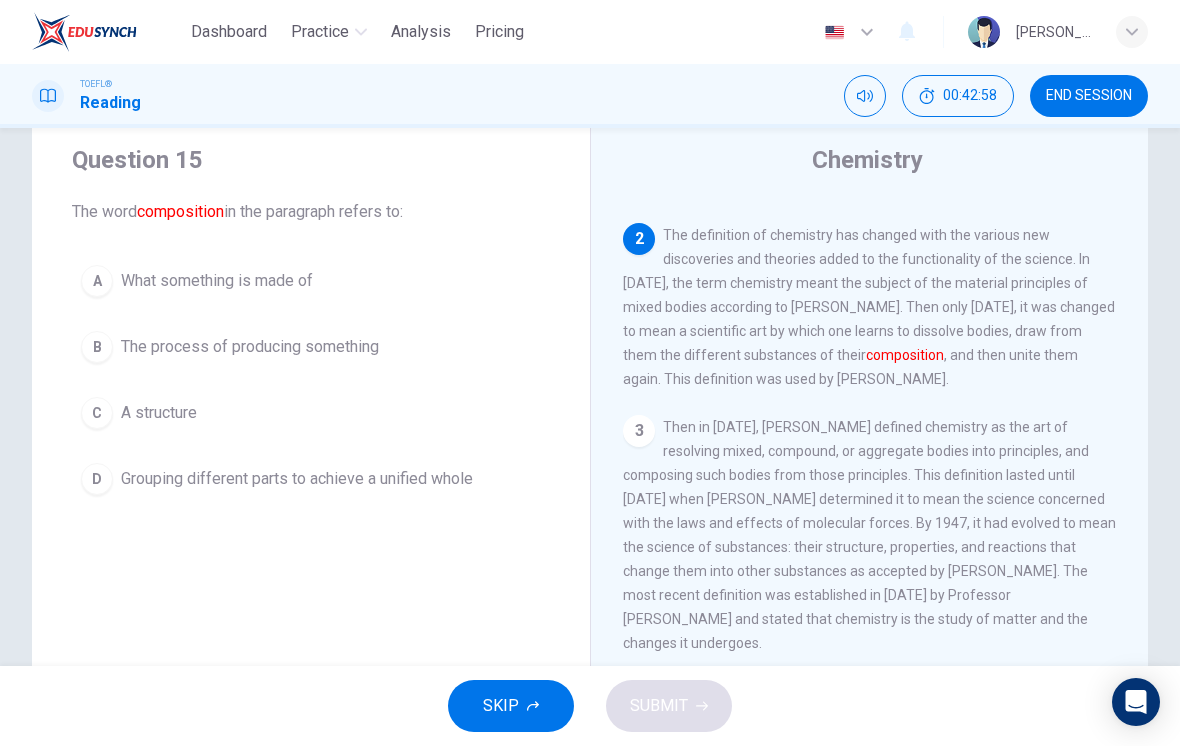 scroll, scrollTop: 149, scrollLeft: 0, axis: vertical 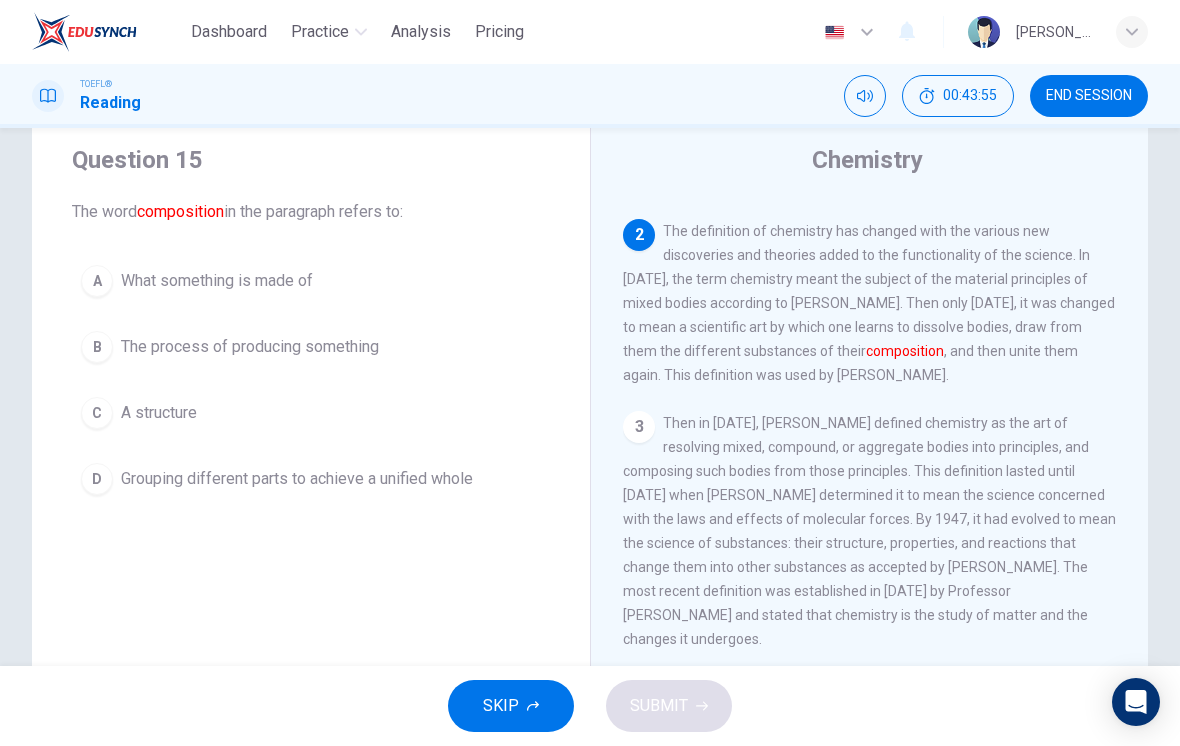 click on "A" at bounding box center [97, 281] 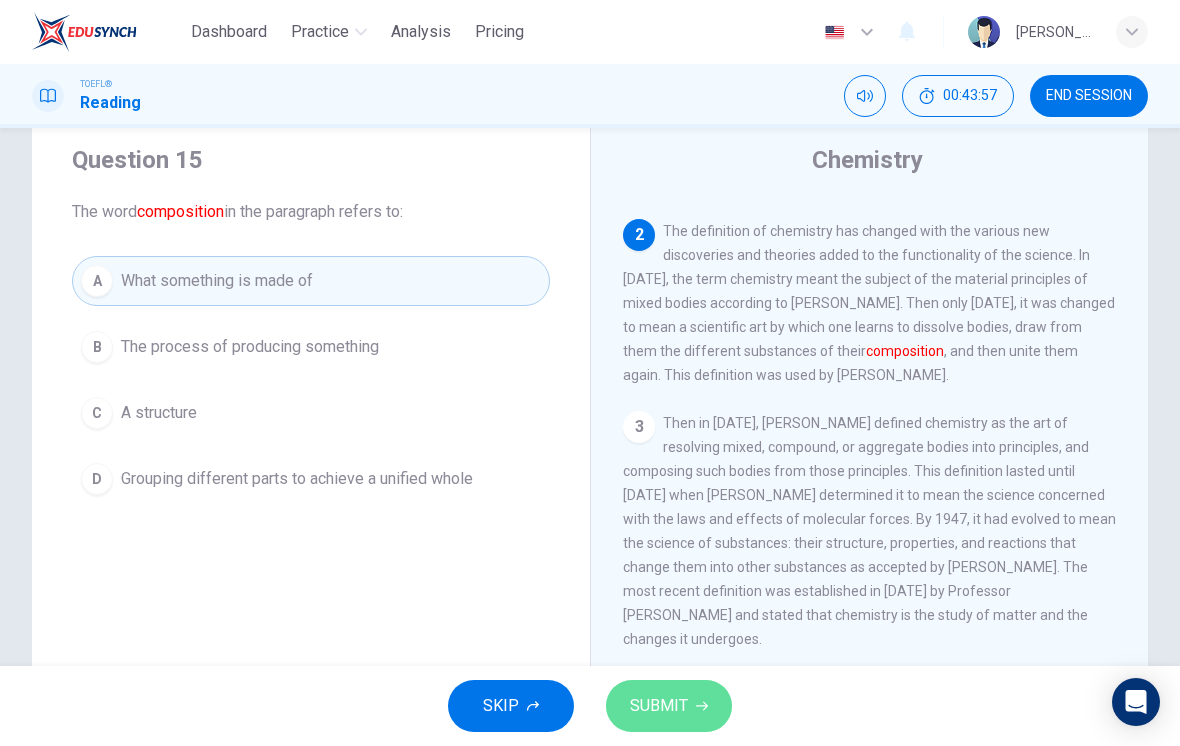 click on "SUBMIT" at bounding box center [669, 706] 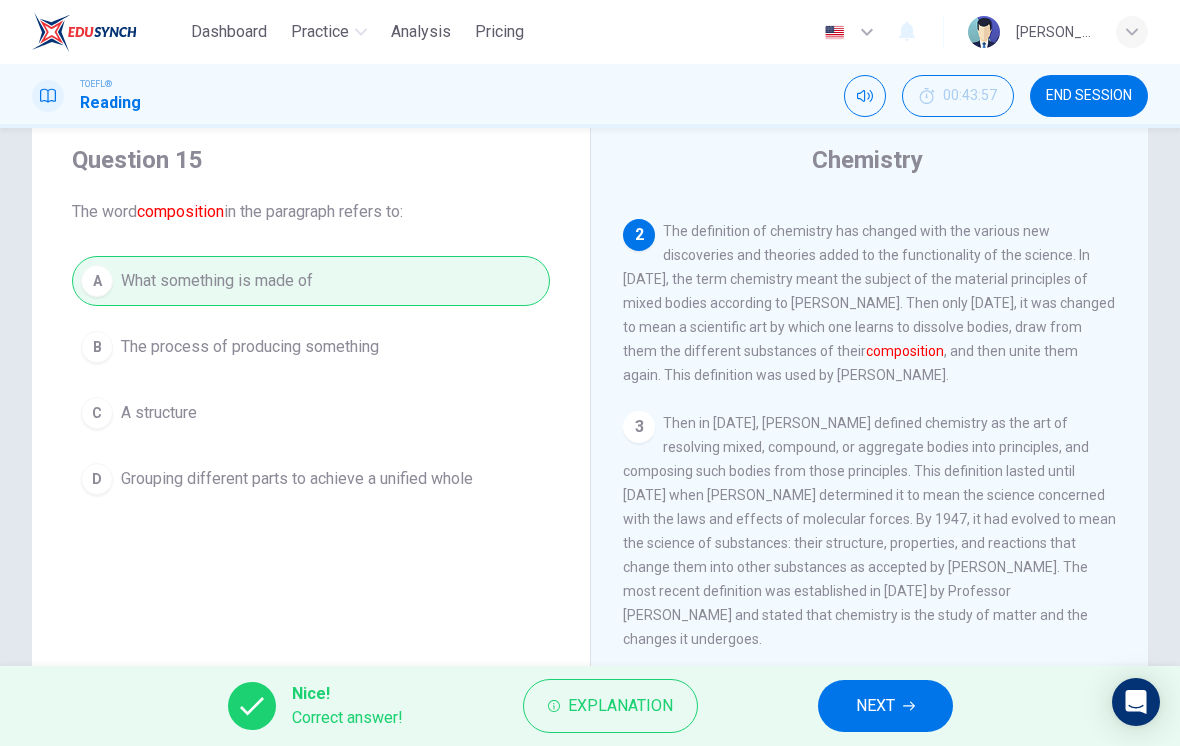 click on "NEXT" at bounding box center (885, 706) 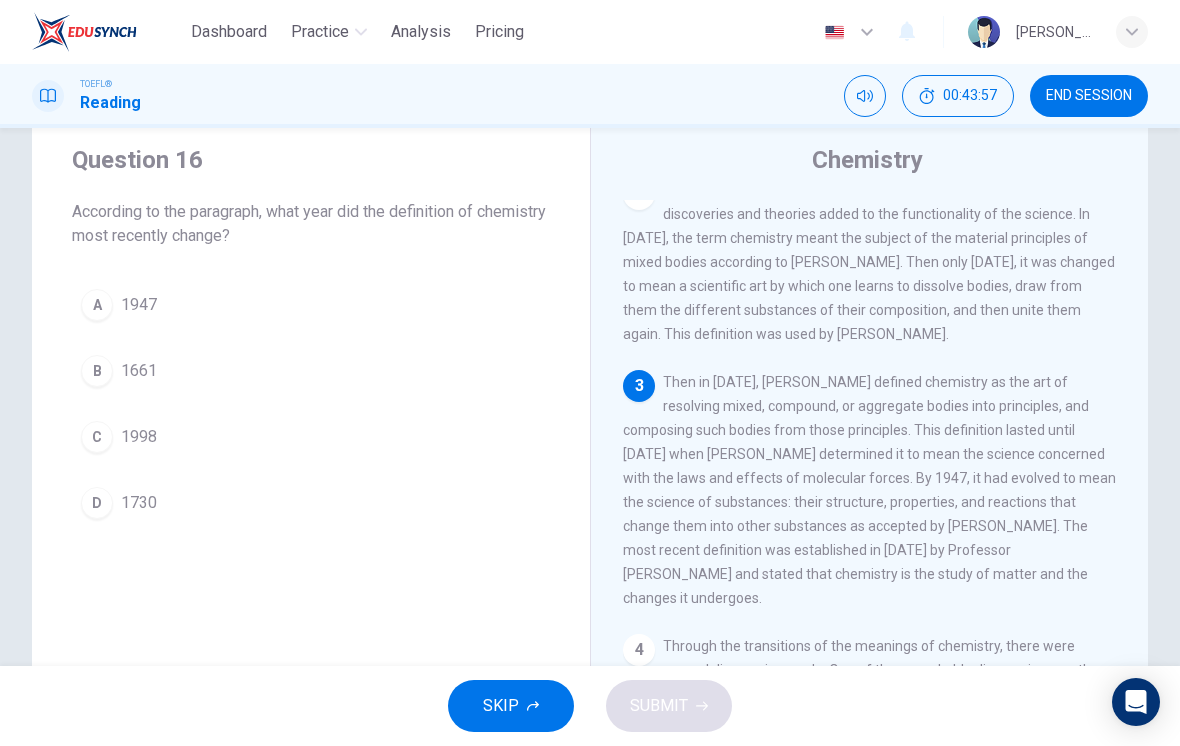 scroll, scrollTop: 198, scrollLeft: 0, axis: vertical 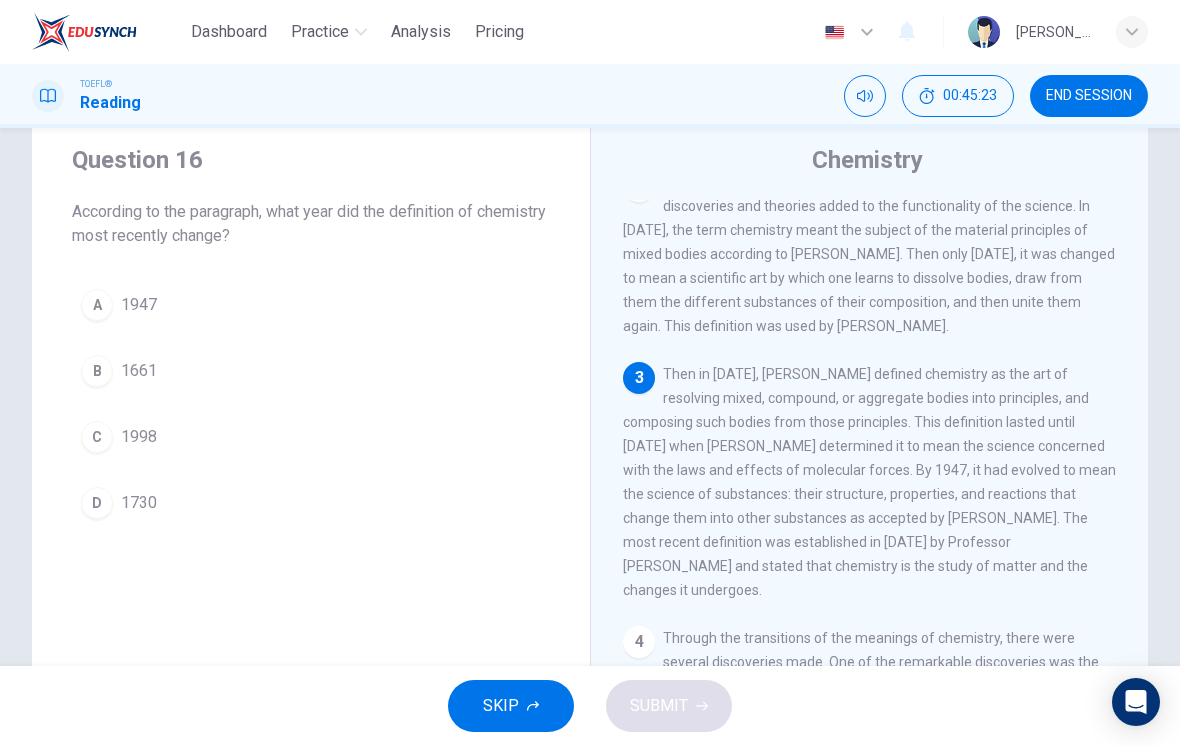 click on "C" at bounding box center (97, 437) 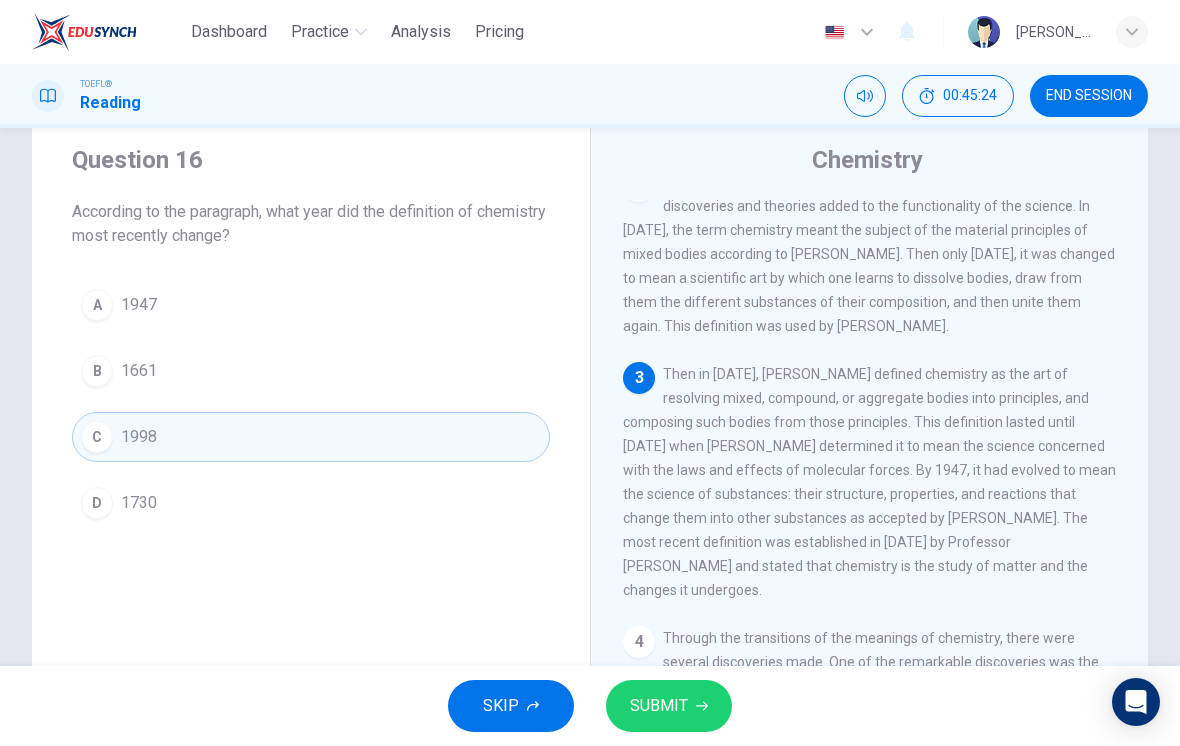 click on "SUBMIT" at bounding box center [659, 706] 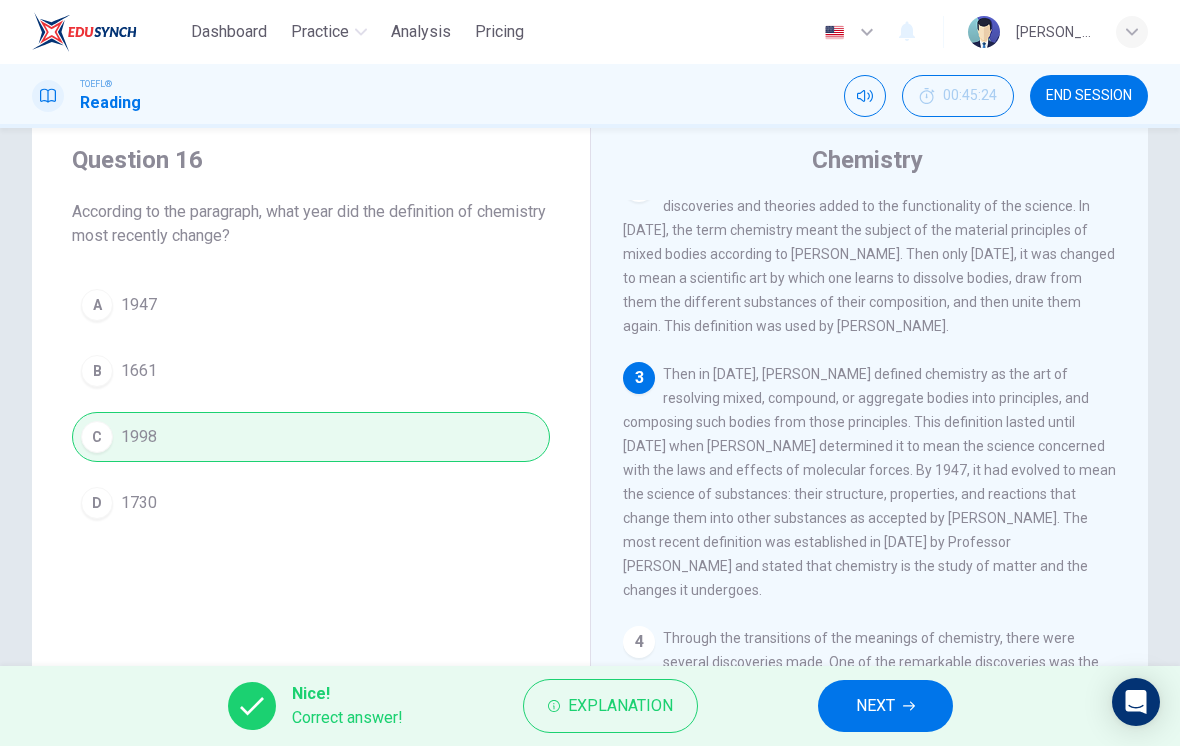 click 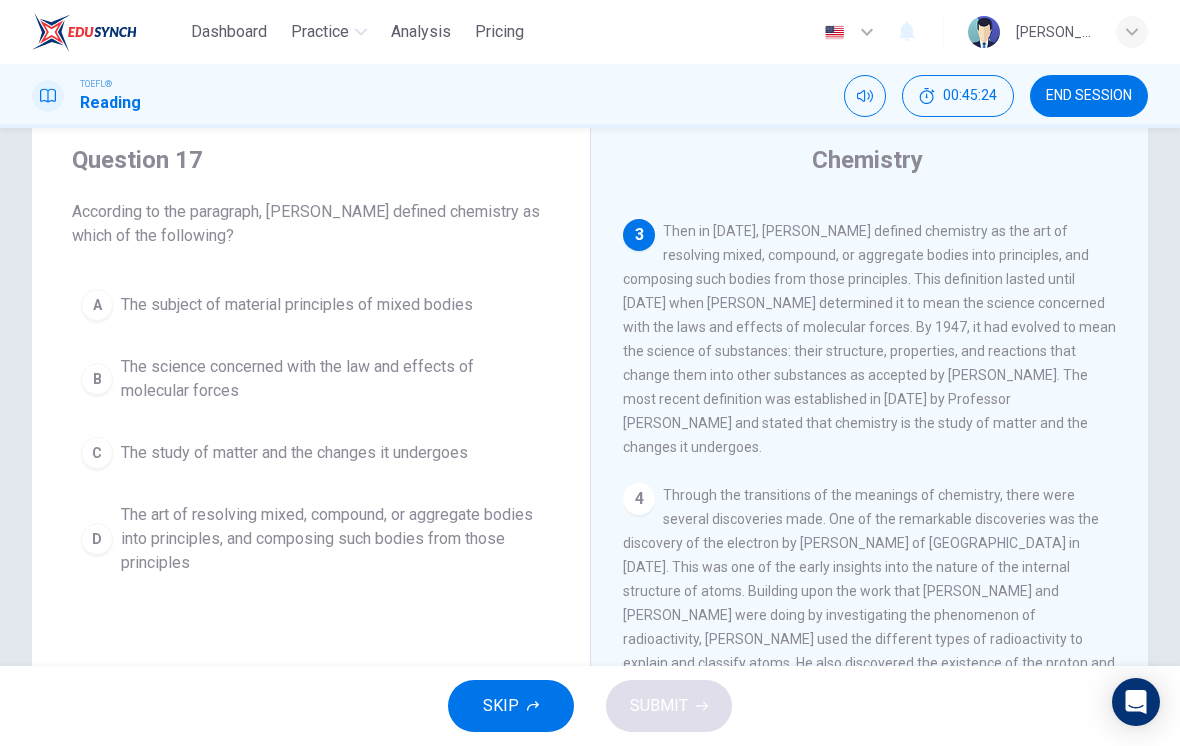 scroll, scrollTop: 348, scrollLeft: 0, axis: vertical 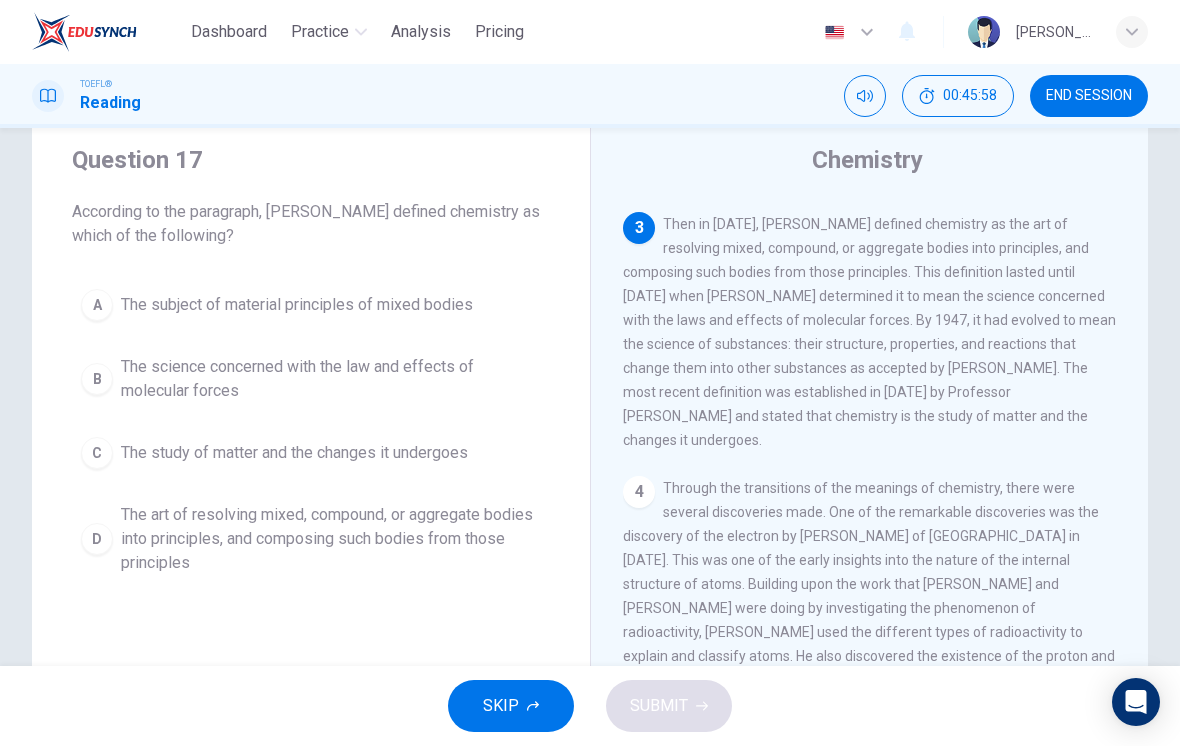 click on "D" at bounding box center [97, 539] 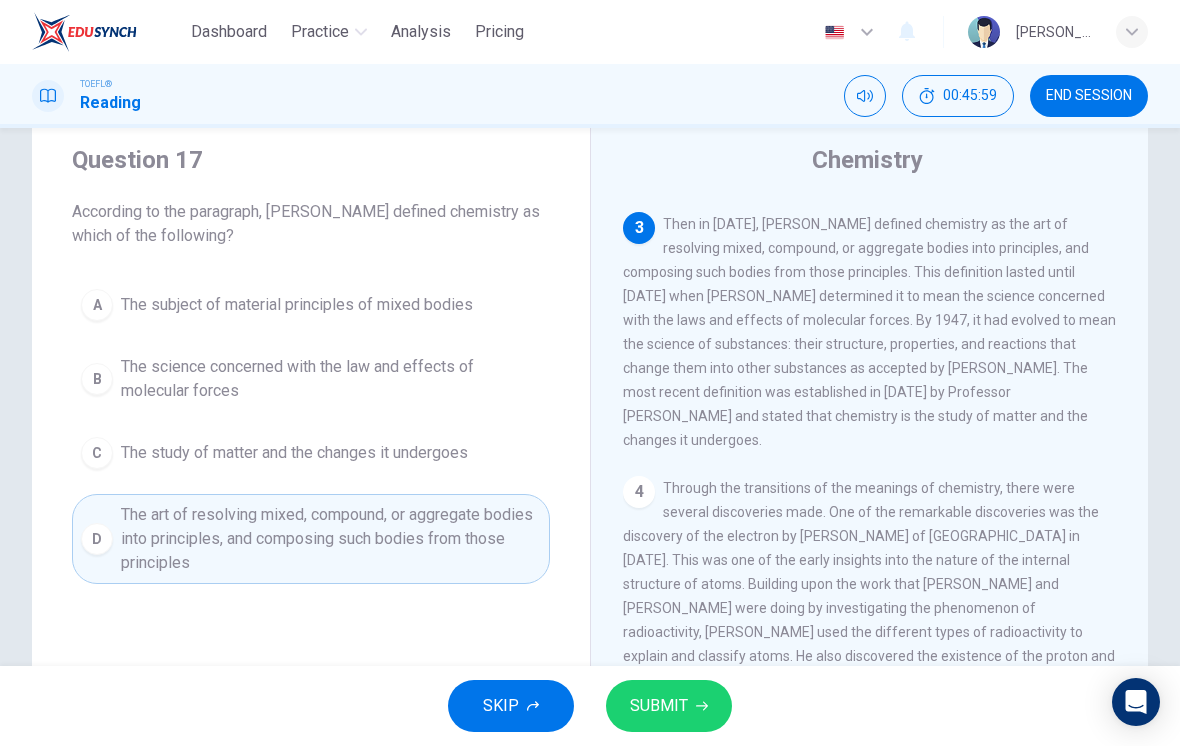 click on "SUBMIT" at bounding box center [669, 706] 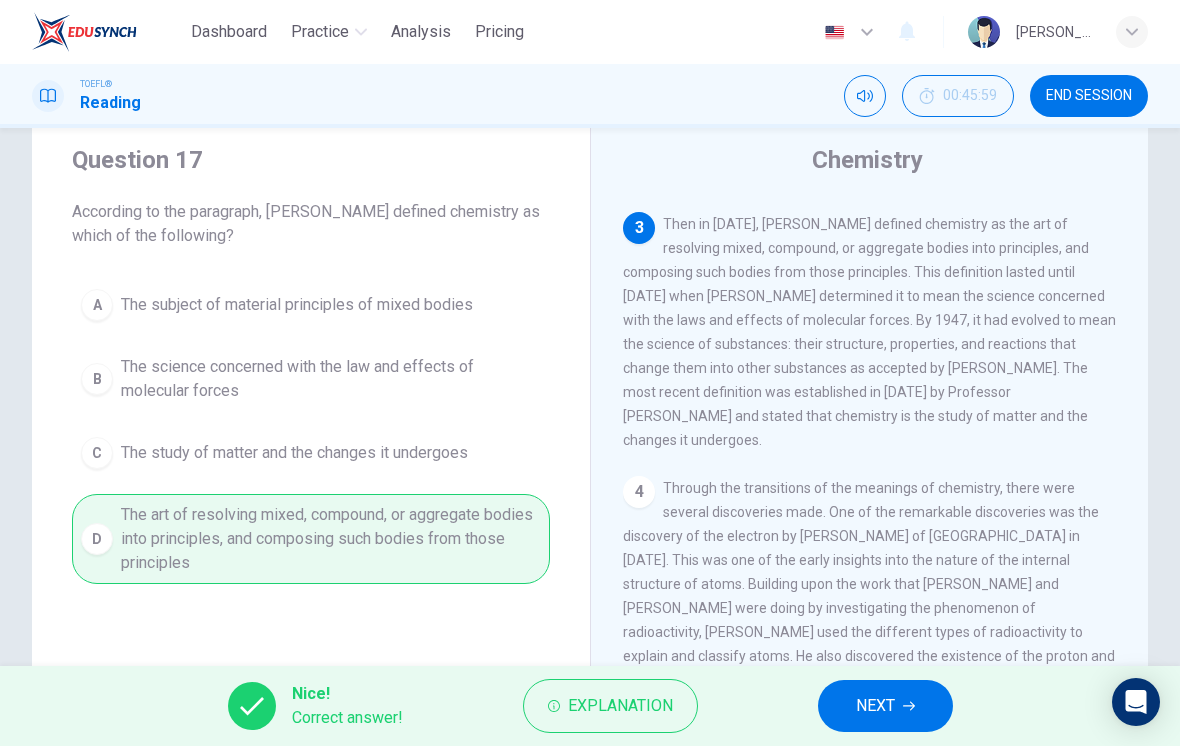 click on "NEXT" at bounding box center [885, 706] 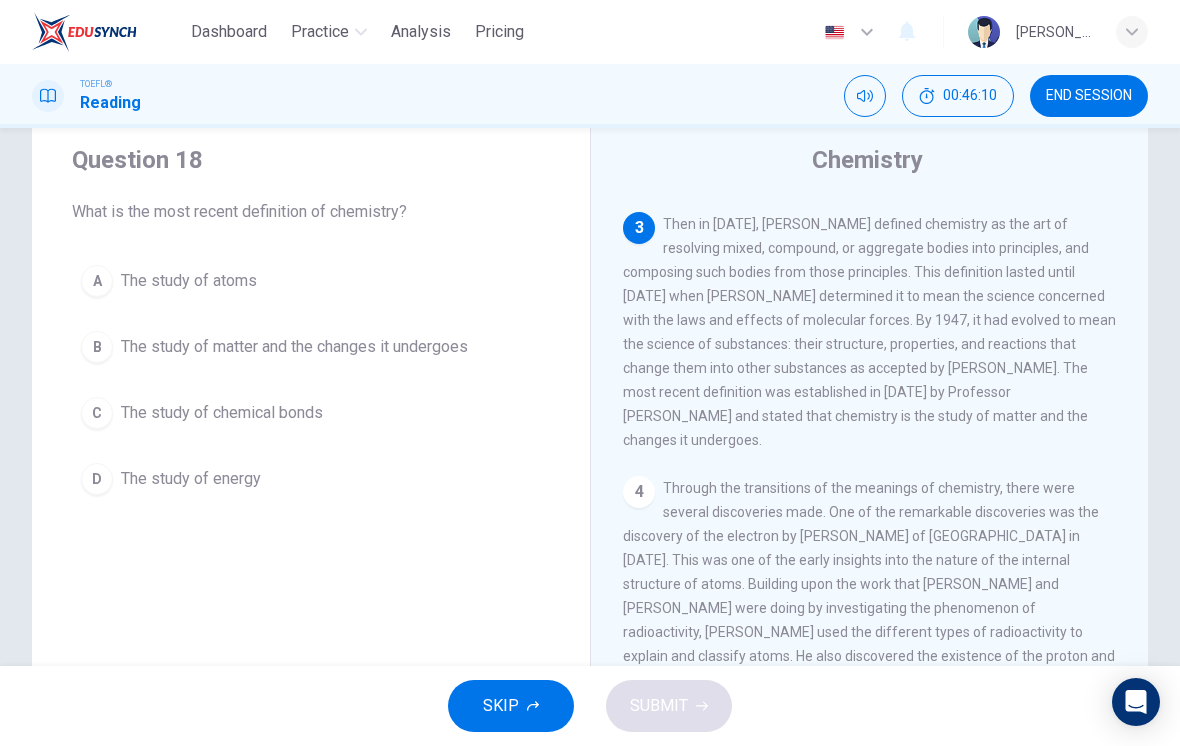 click on "B The study of matter and the changes it undergoes" at bounding box center (311, 347) 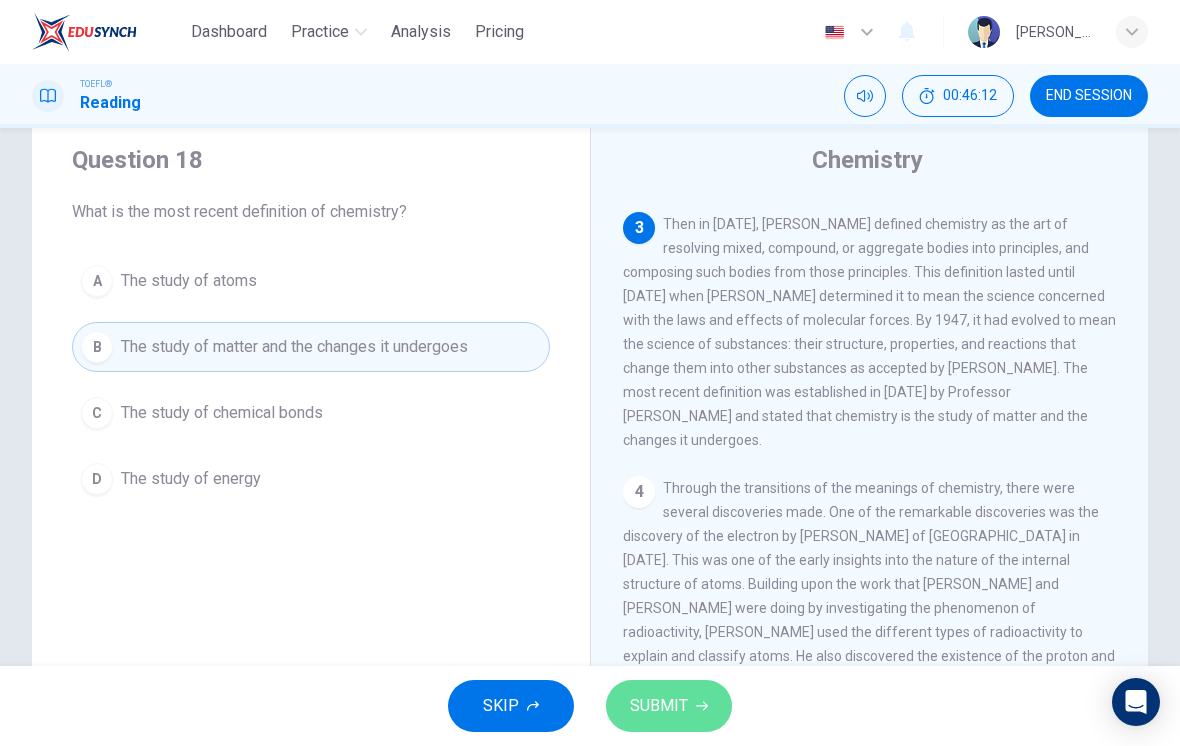 click on "SUBMIT" at bounding box center [669, 706] 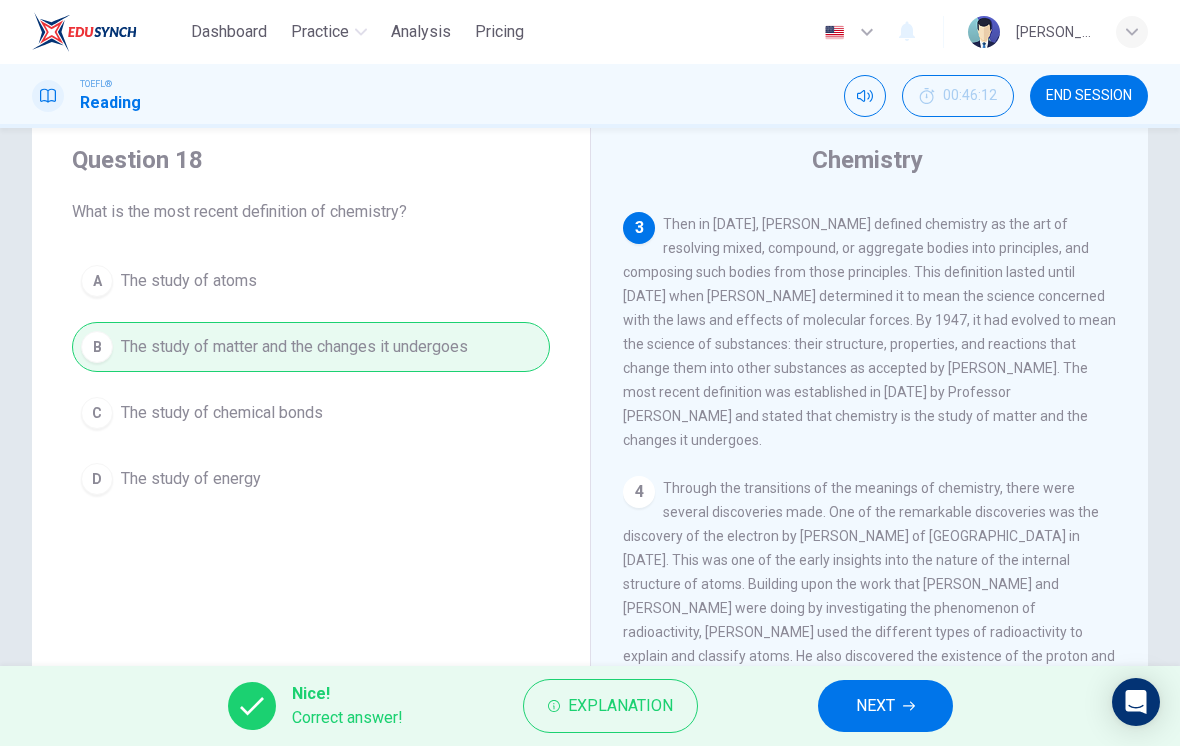 click on "NEXT" at bounding box center (885, 706) 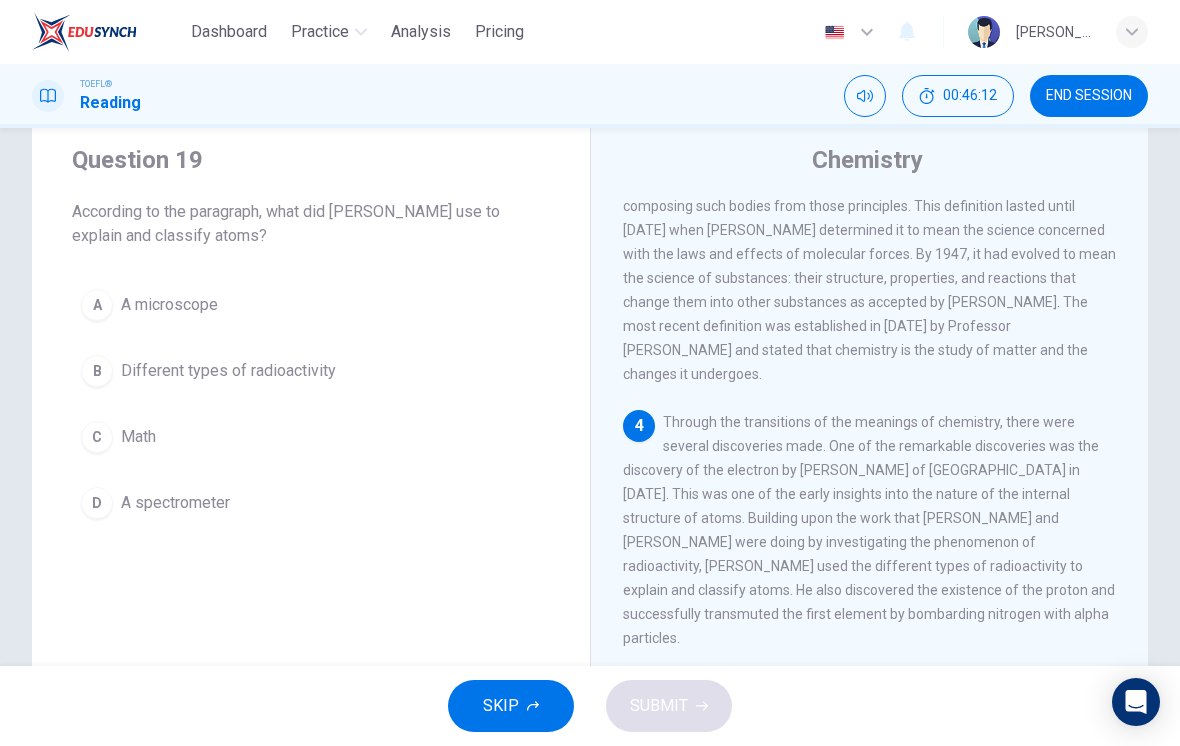 scroll, scrollTop: 420, scrollLeft: 0, axis: vertical 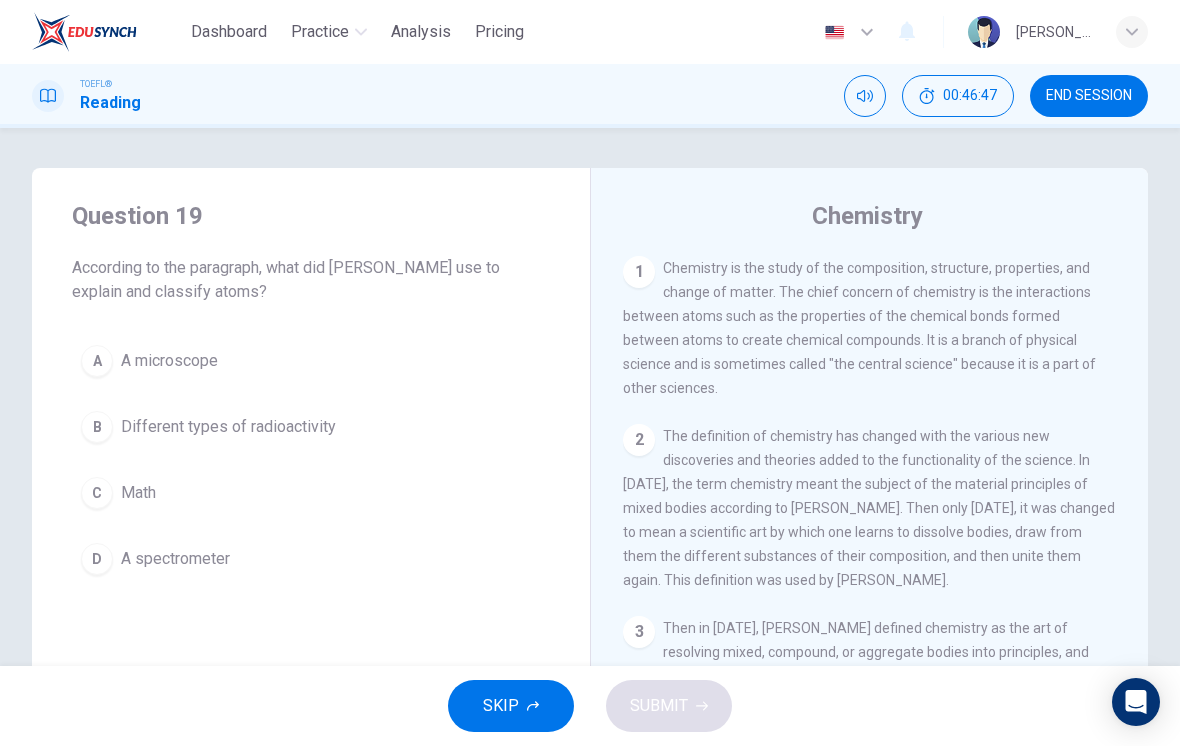 click on "END SESSION" at bounding box center (1089, 96) 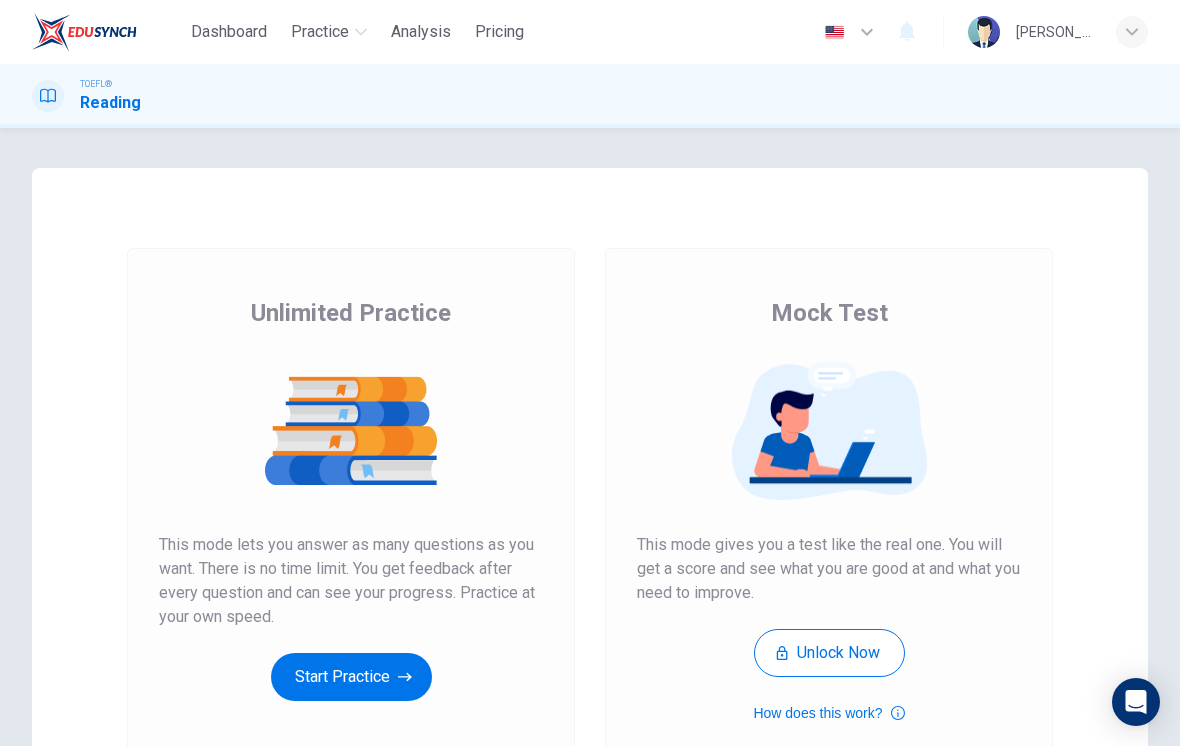 scroll, scrollTop: 0, scrollLeft: 0, axis: both 